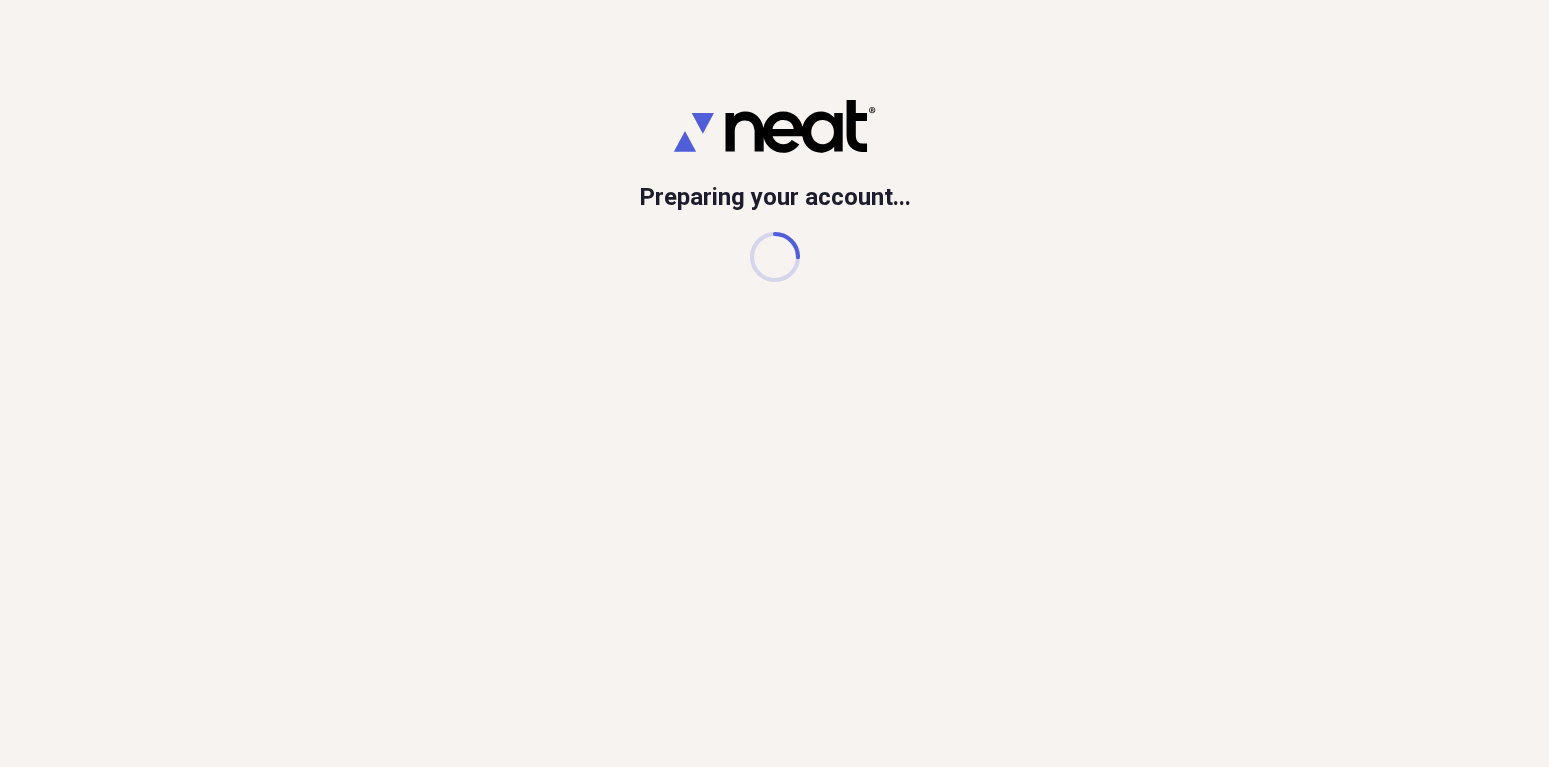 scroll, scrollTop: 0, scrollLeft: 0, axis: both 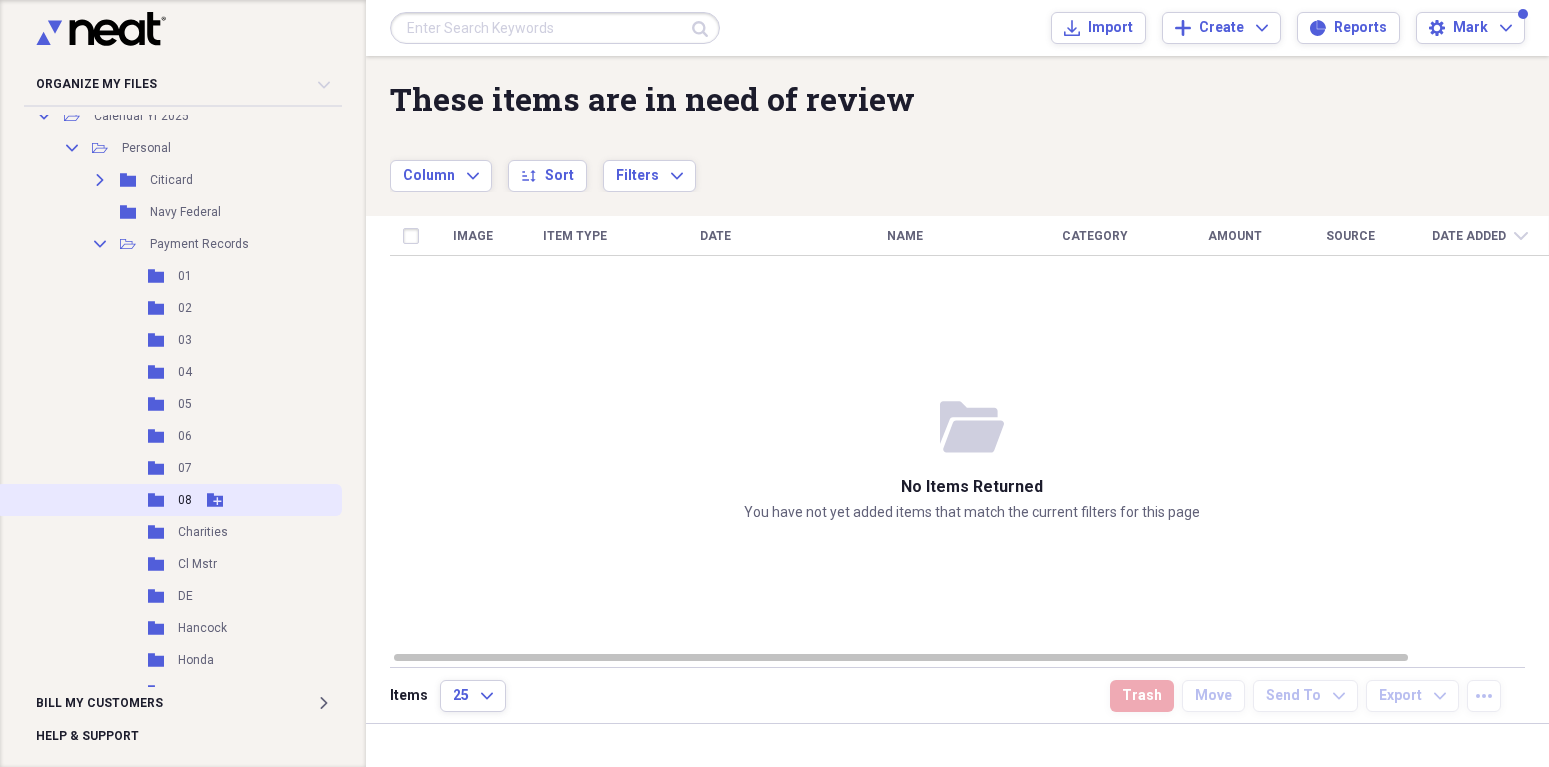 click on "08" at bounding box center (185, 500) 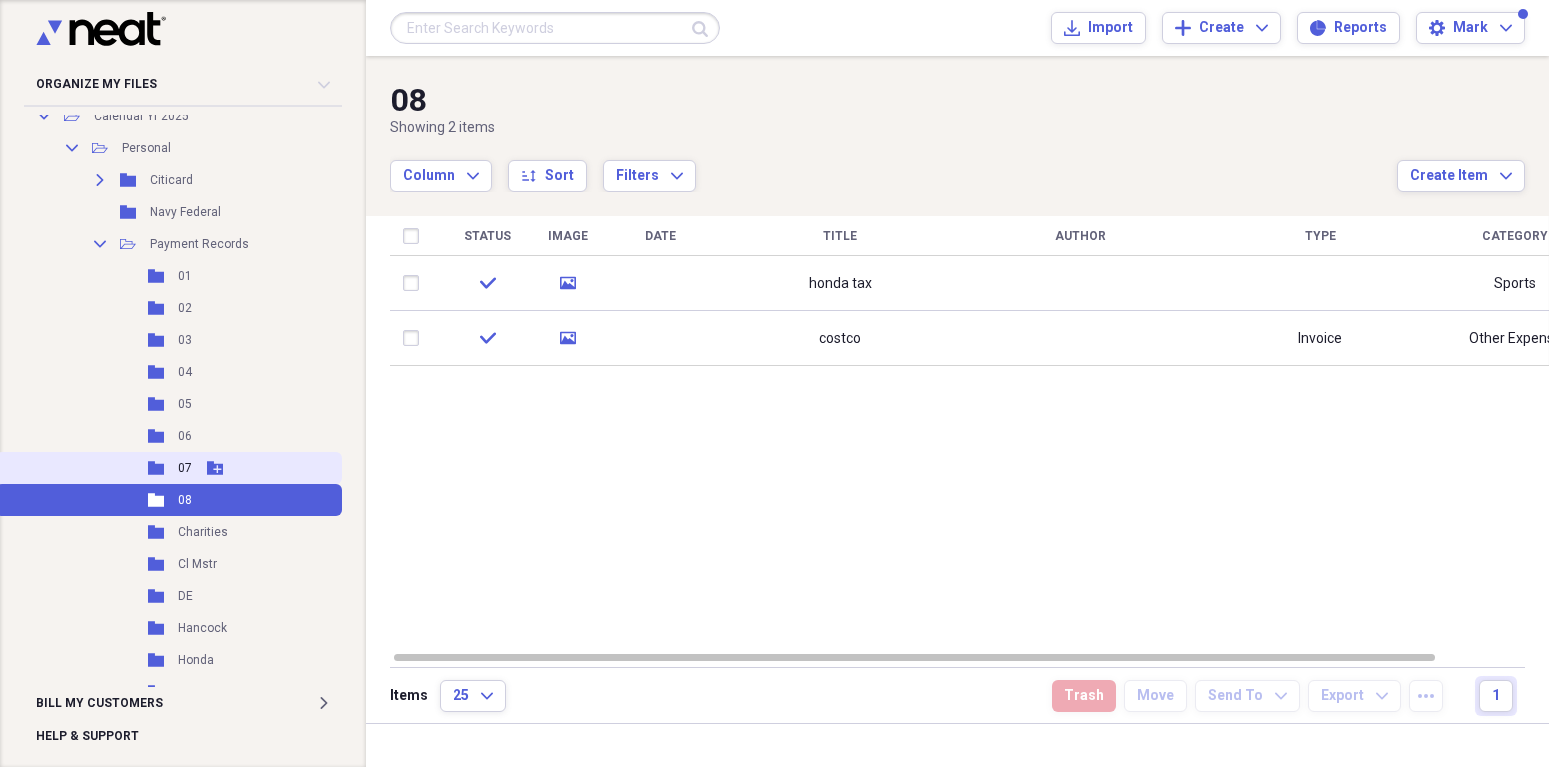 click on "07" at bounding box center (185, 468) 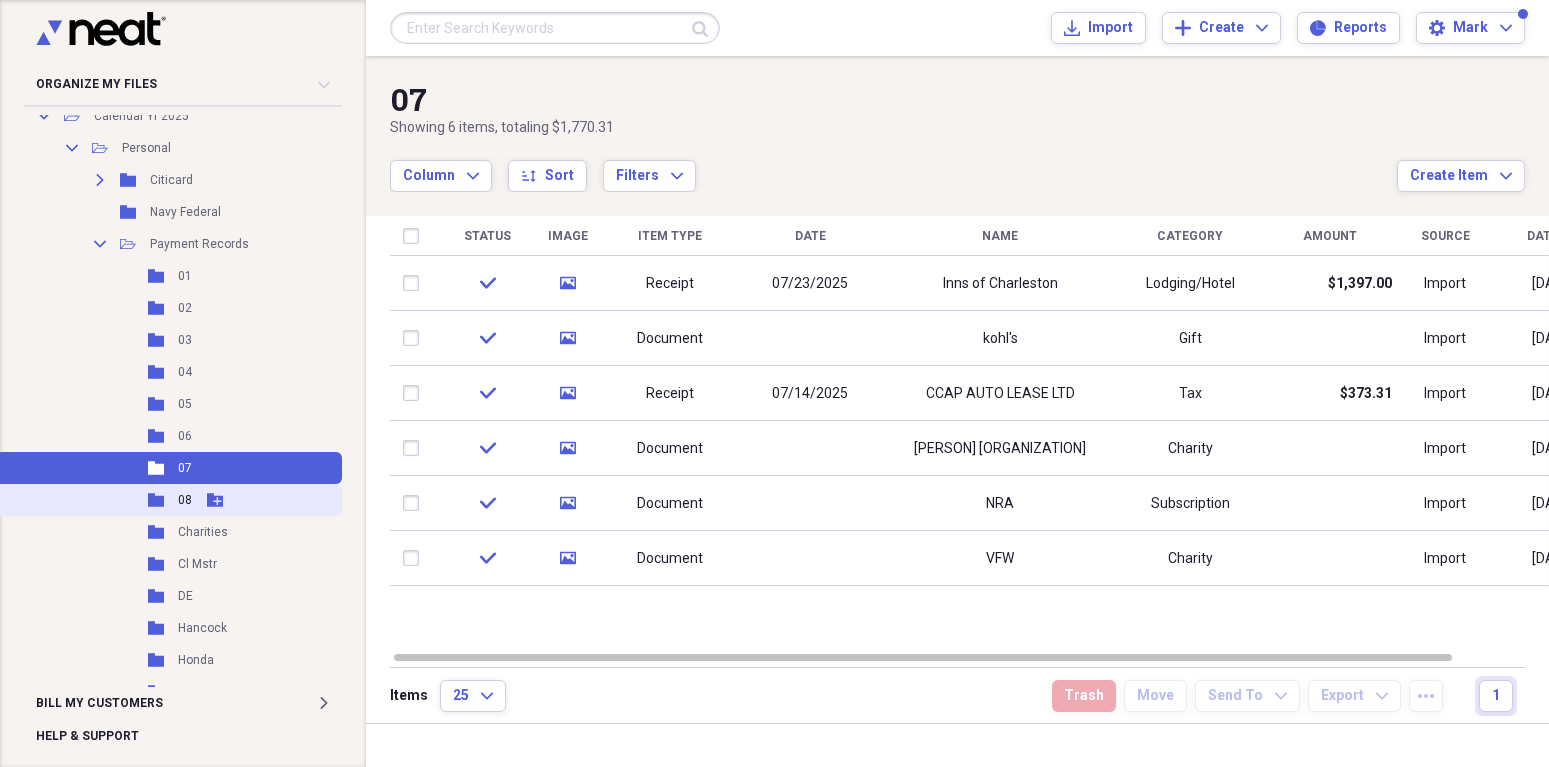 click on "08" at bounding box center (185, 500) 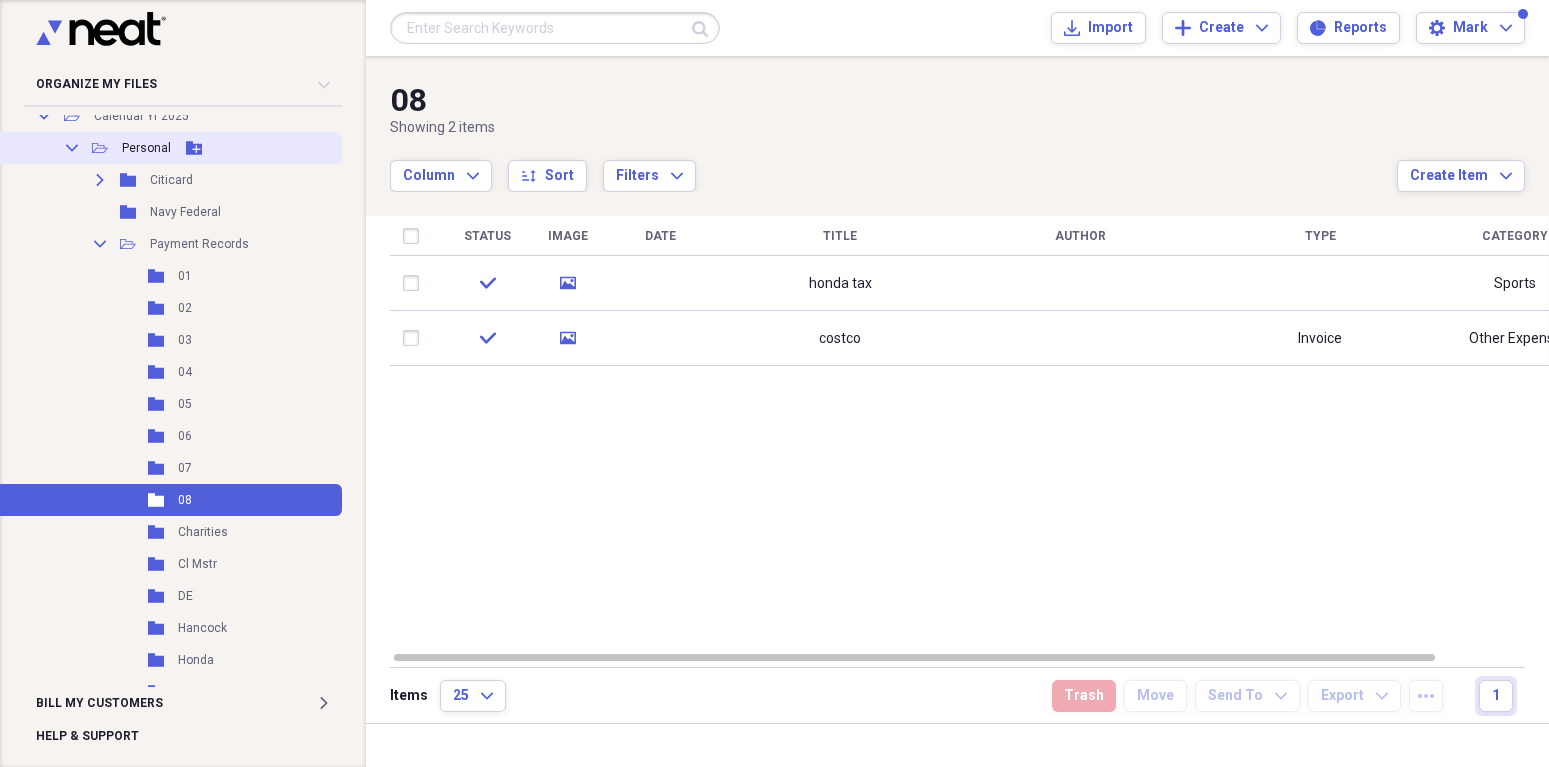 click on "Collapse" 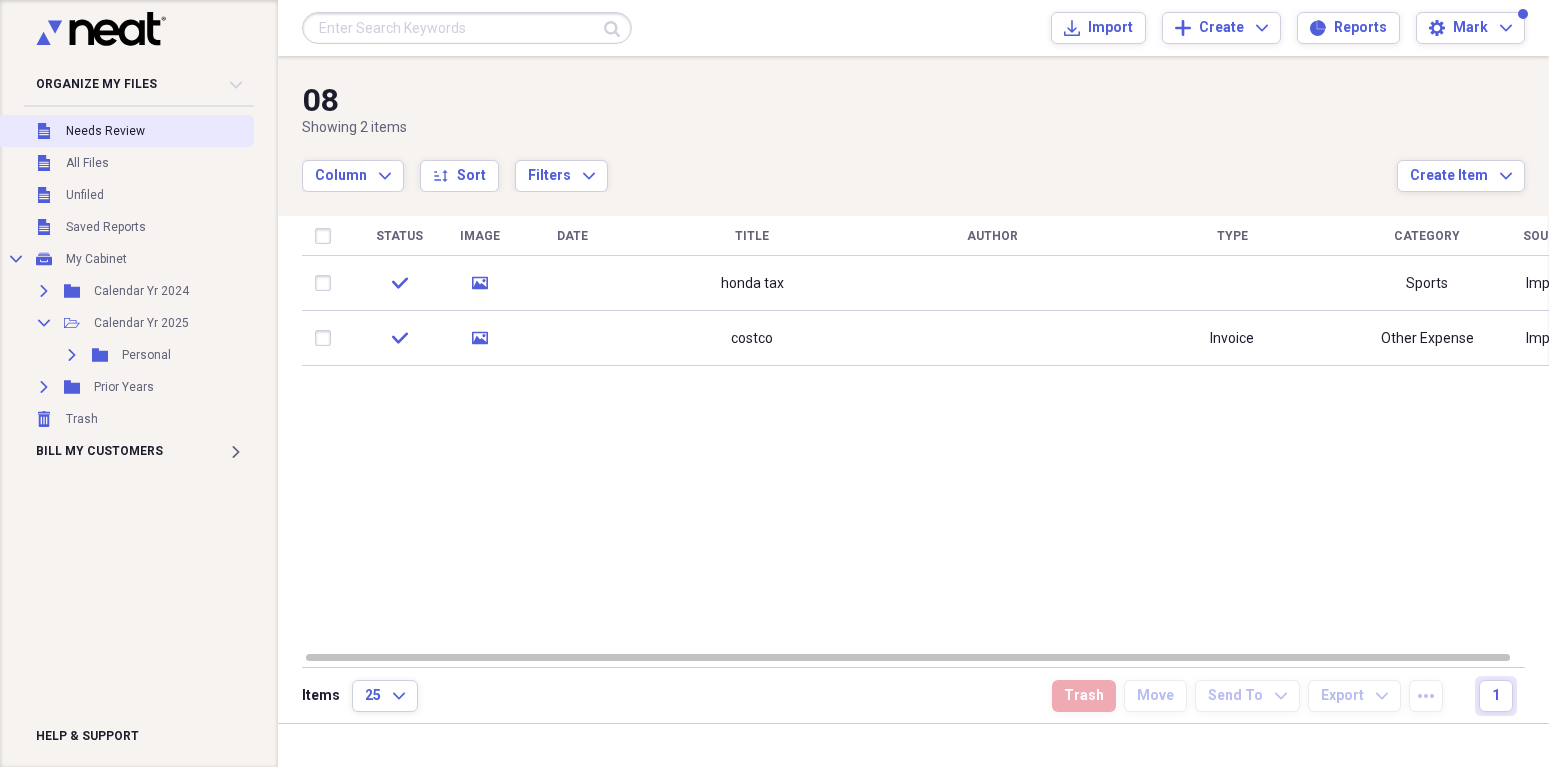 scroll, scrollTop: 0, scrollLeft: 0, axis: both 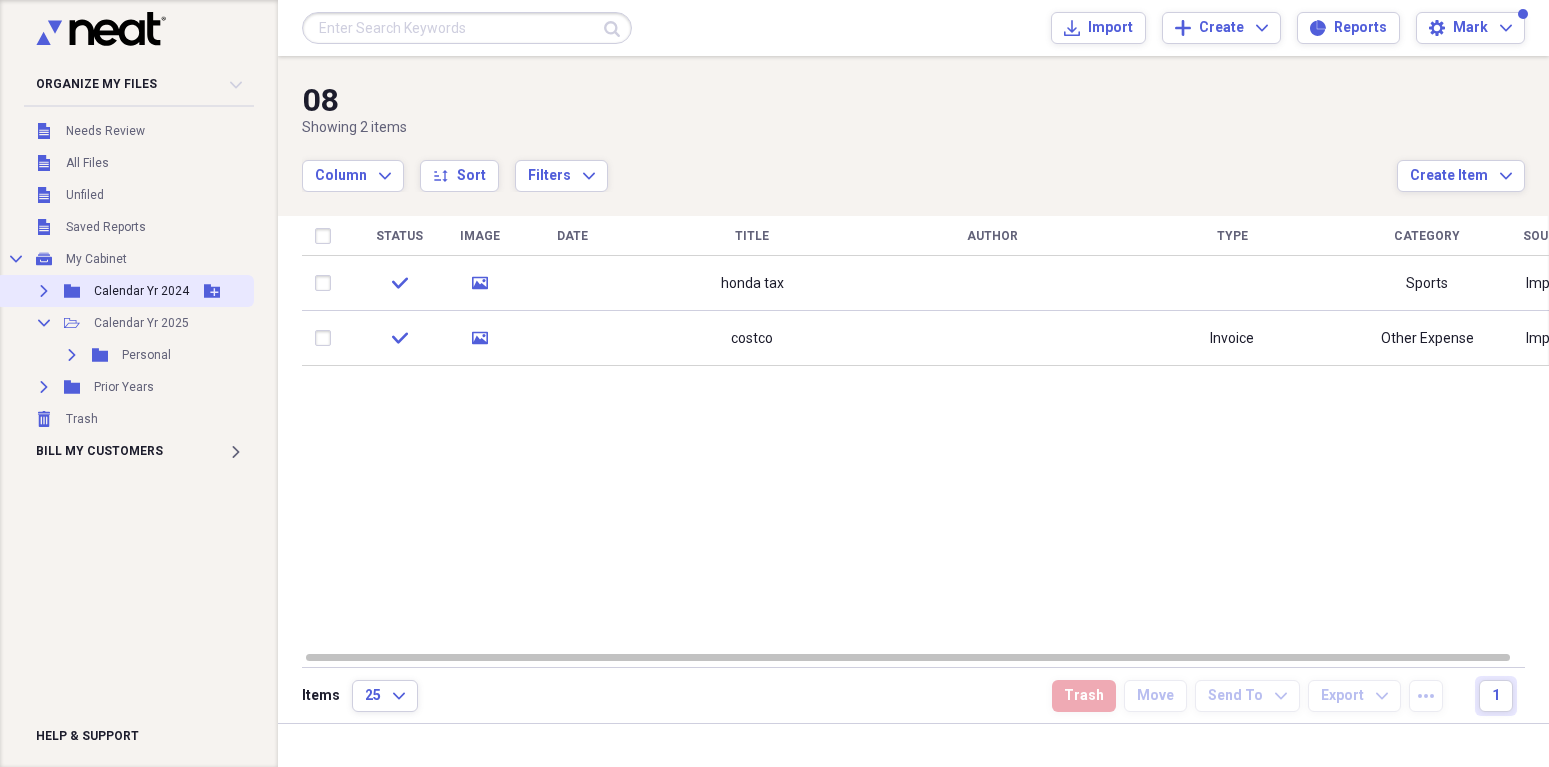 click on "Expand" 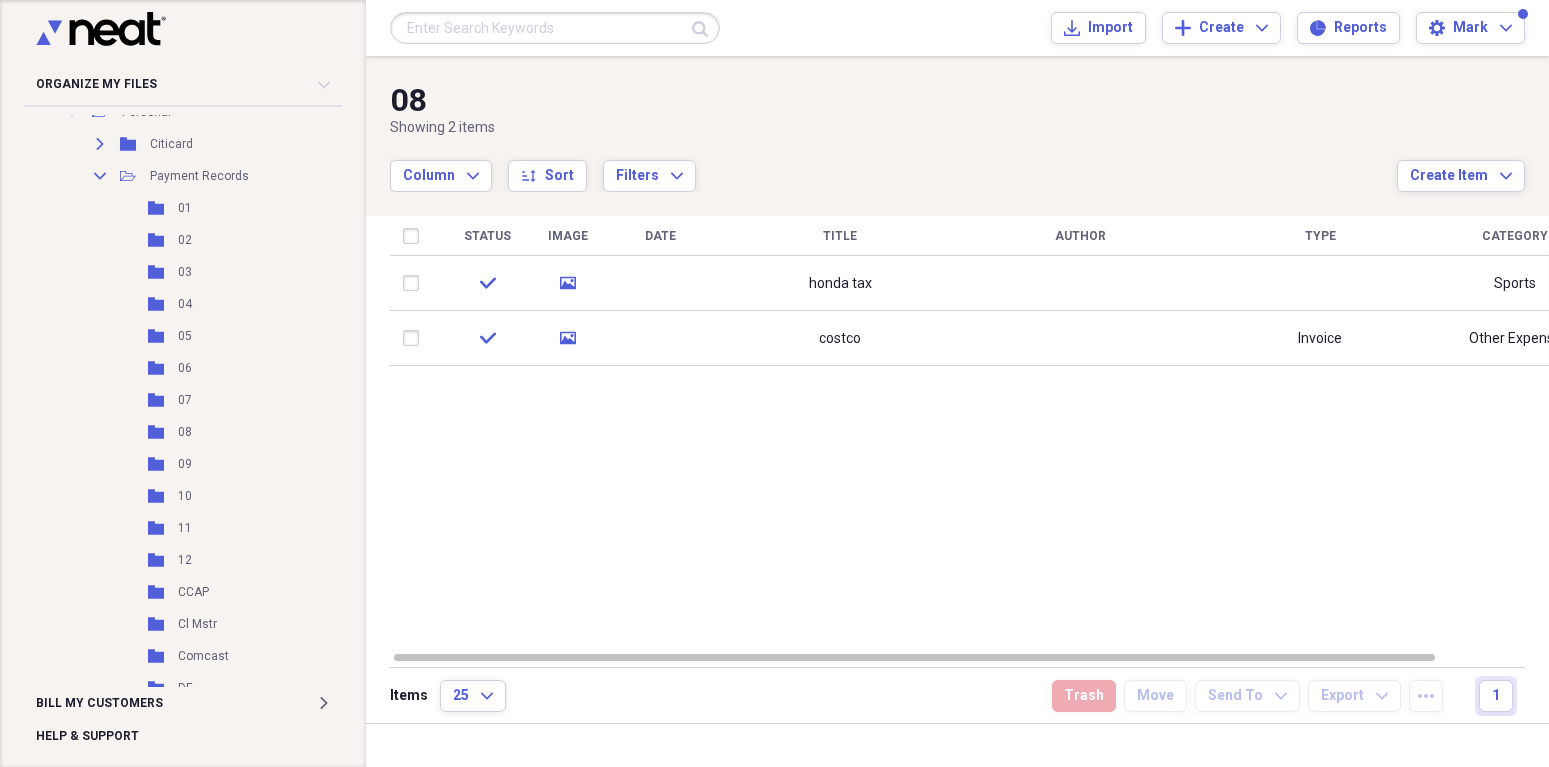 scroll, scrollTop: 224, scrollLeft: 0, axis: vertical 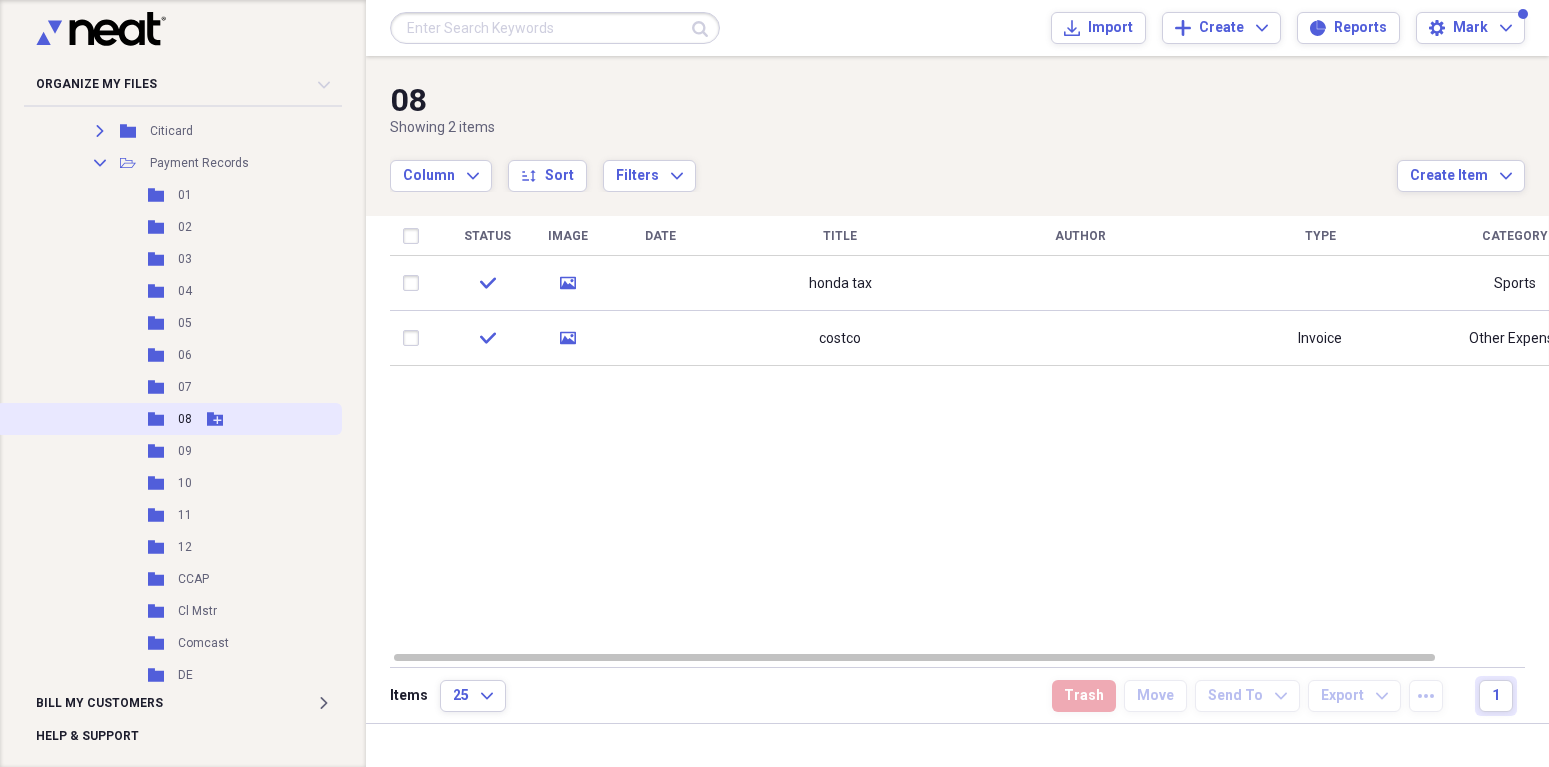 click on "Folder 08 Add Folder" at bounding box center [169, 419] 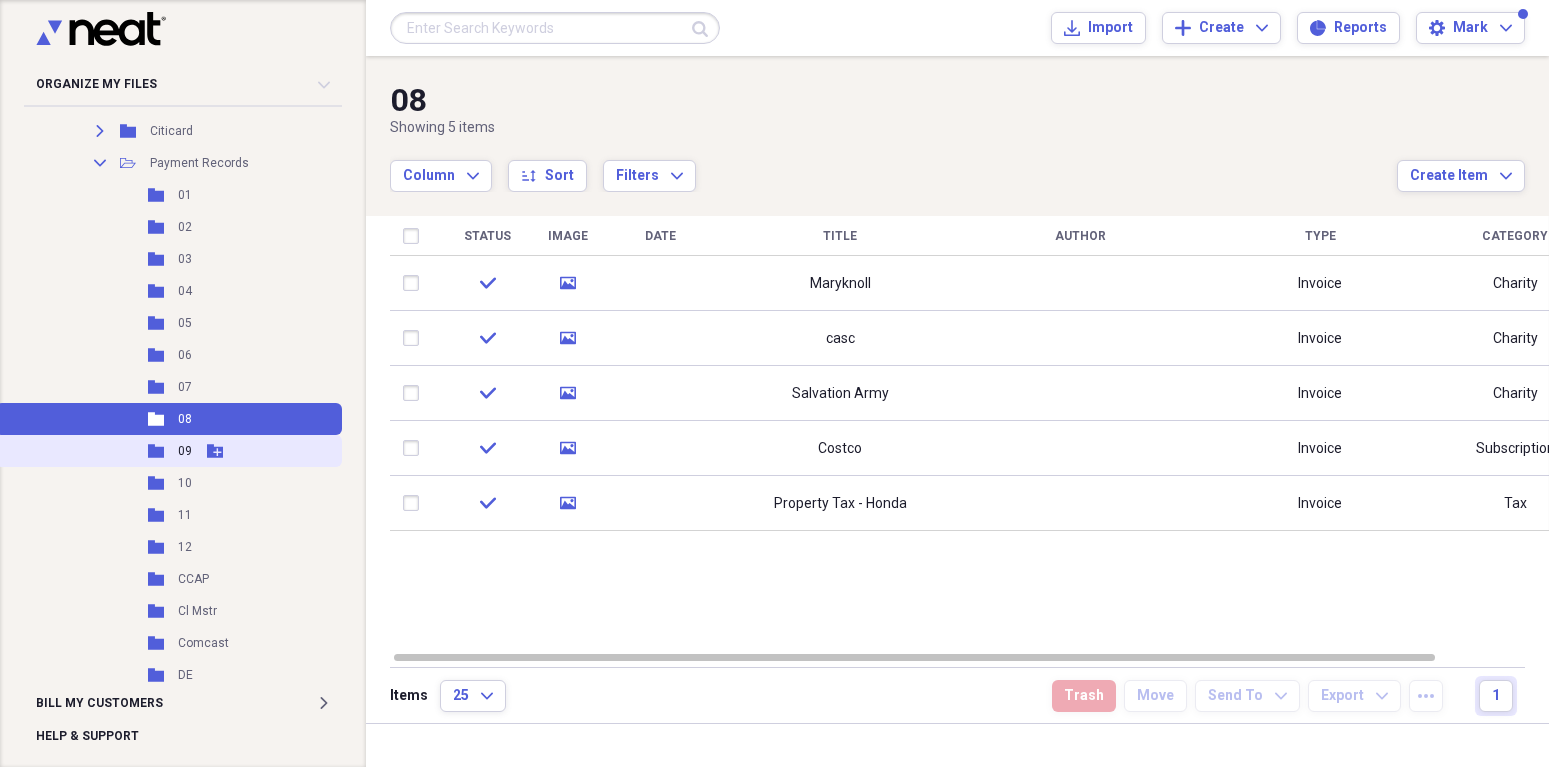 click on "09" at bounding box center [185, 451] 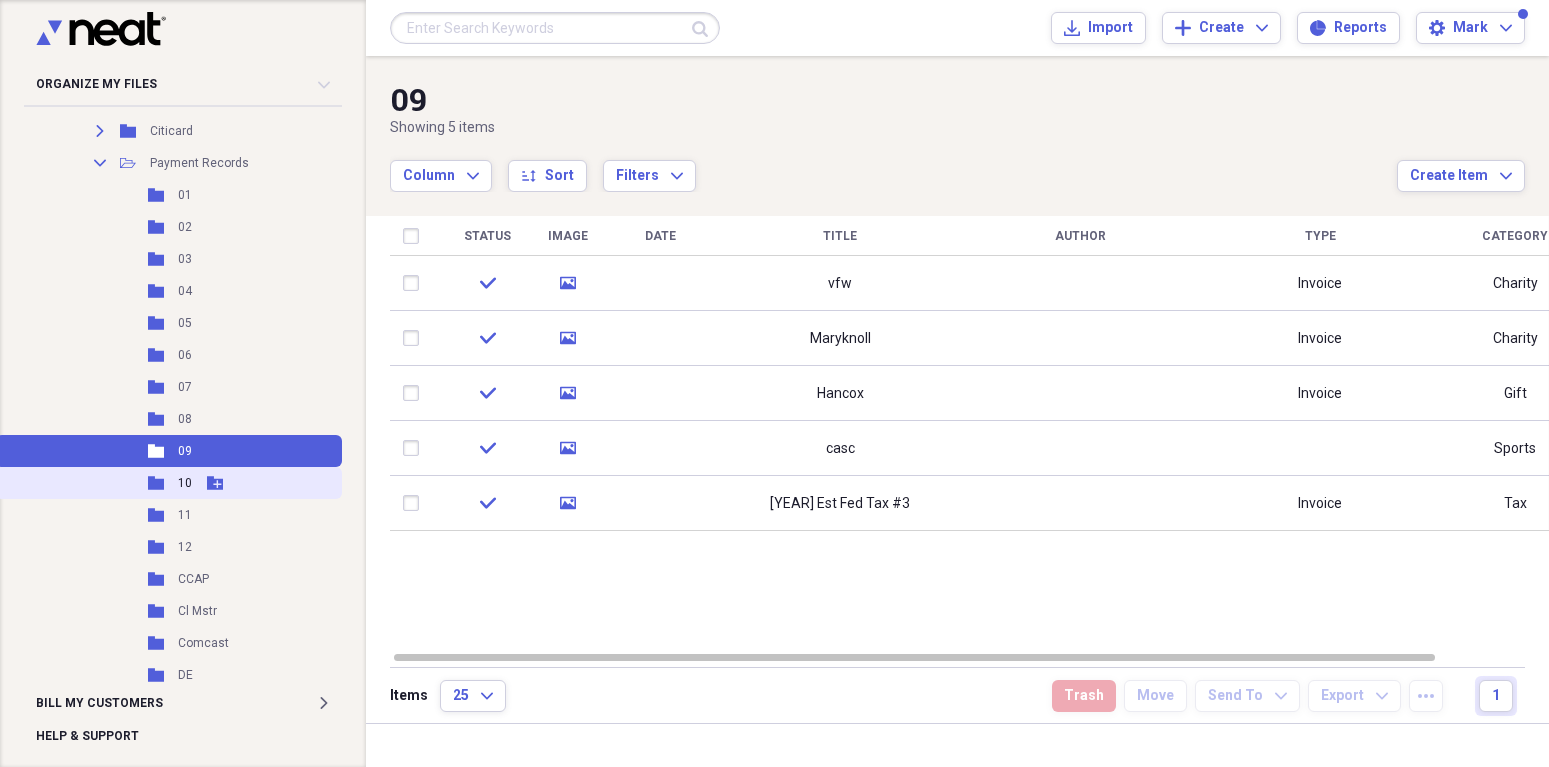 click on "10" at bounding box center (185, 483) 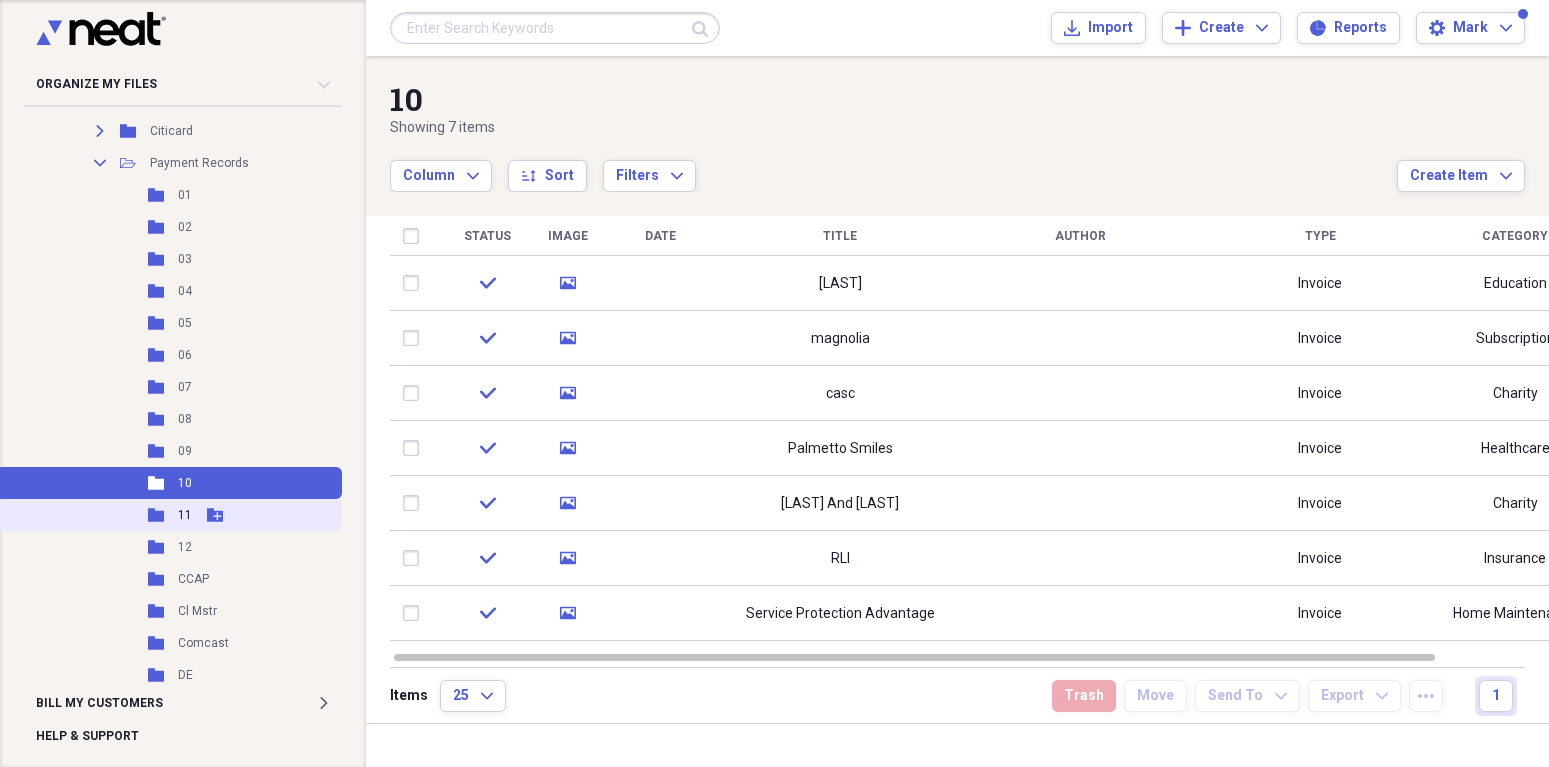 click on "Folder 11 Add Folder" at bounding box center [169, 515] 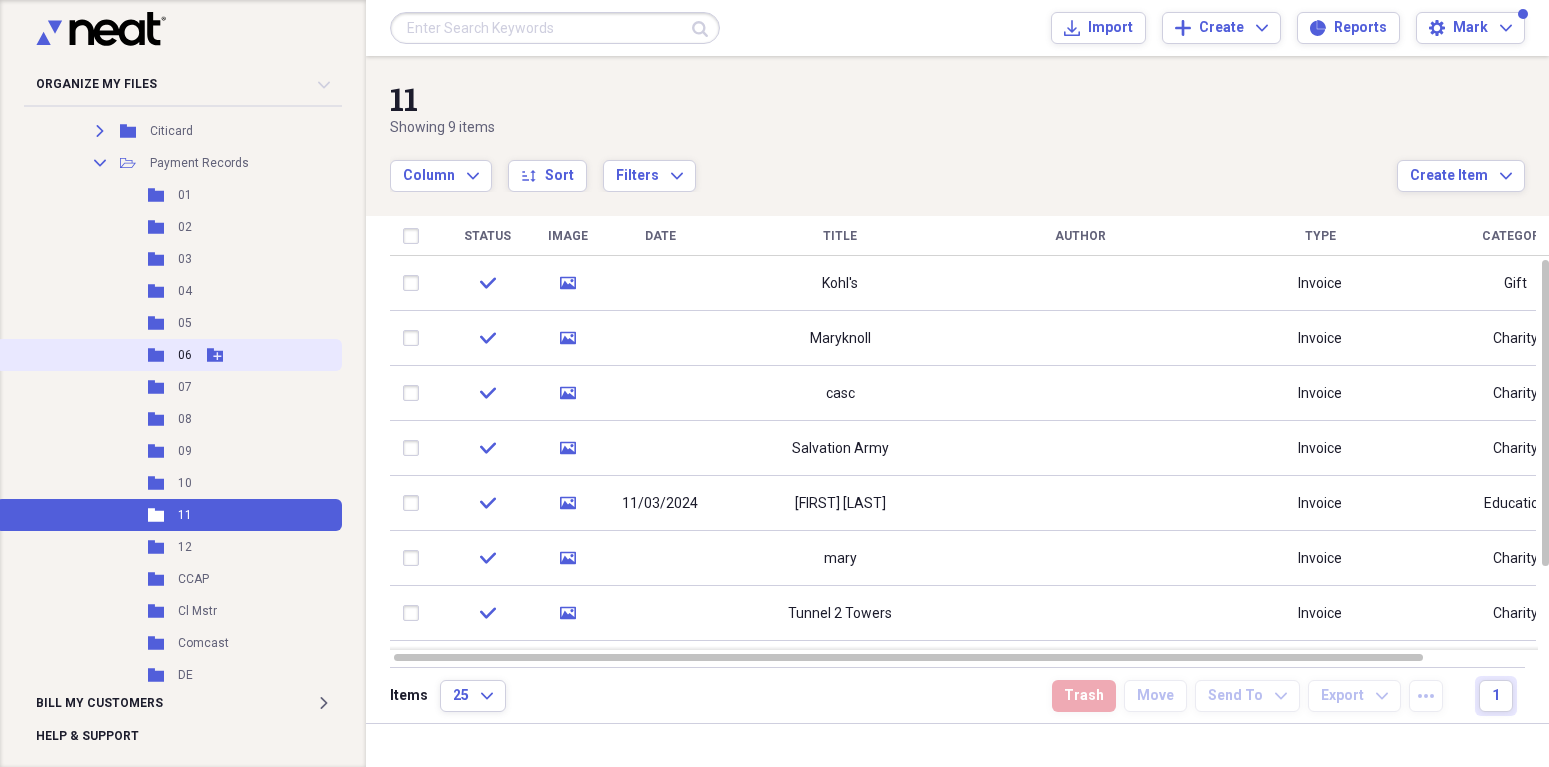 click on "Folder 06 Add Folder" at bounding box center [169, 355] 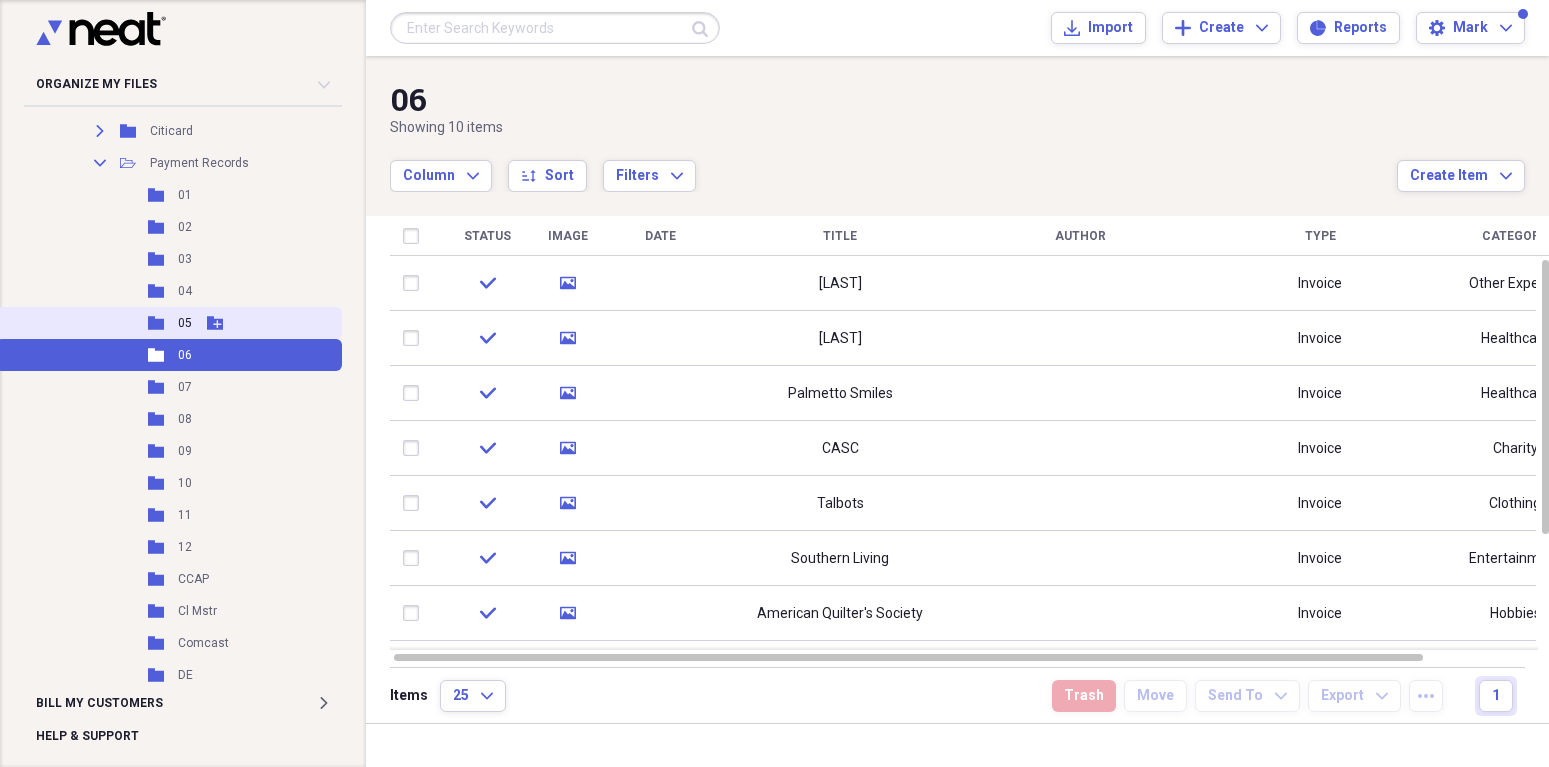 click on "Folder 05 Add Folder" at bounding box center (169, 323) 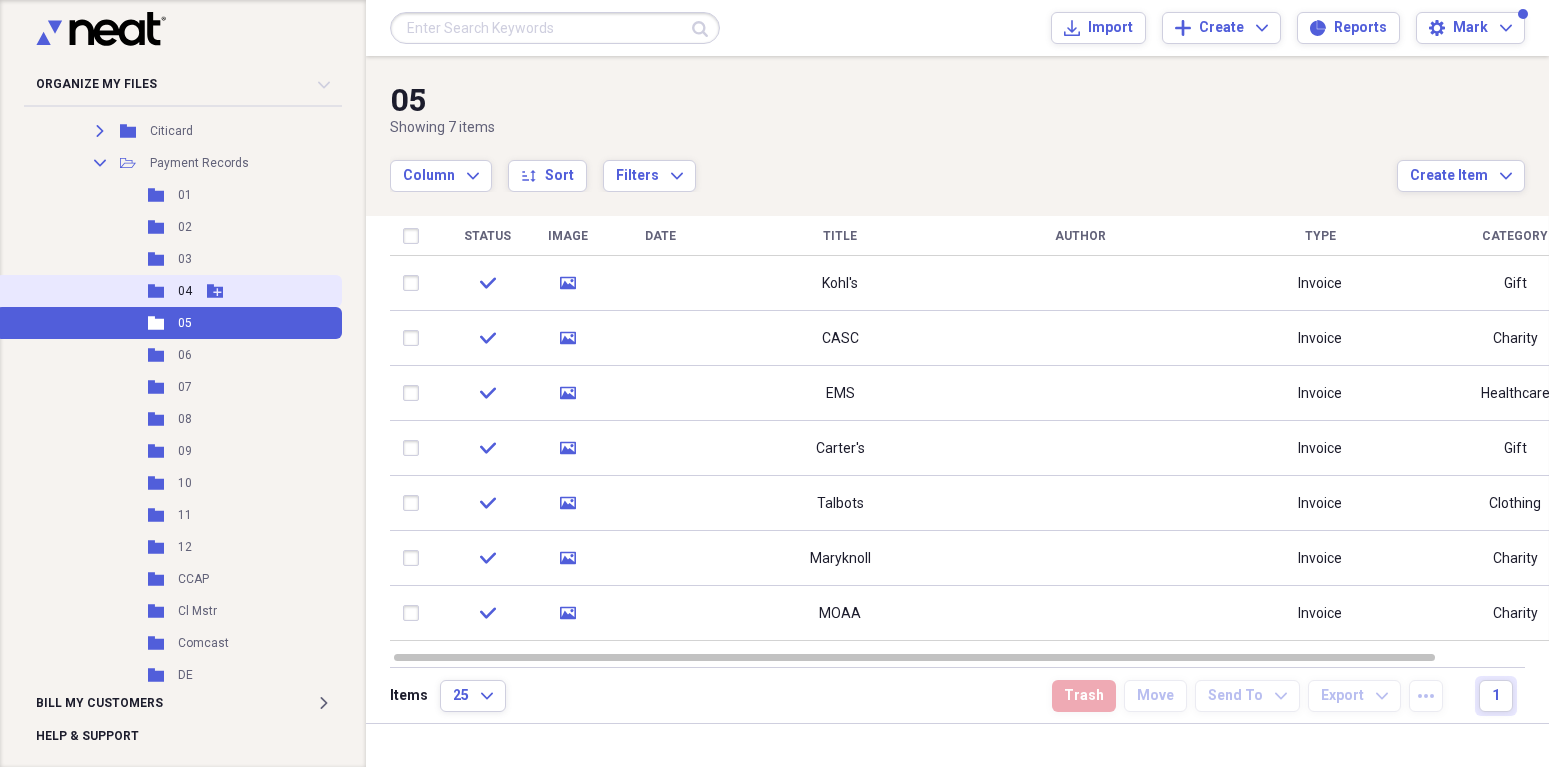 click on "Folder 04 Add Folder" at bounding box center [169, 291] 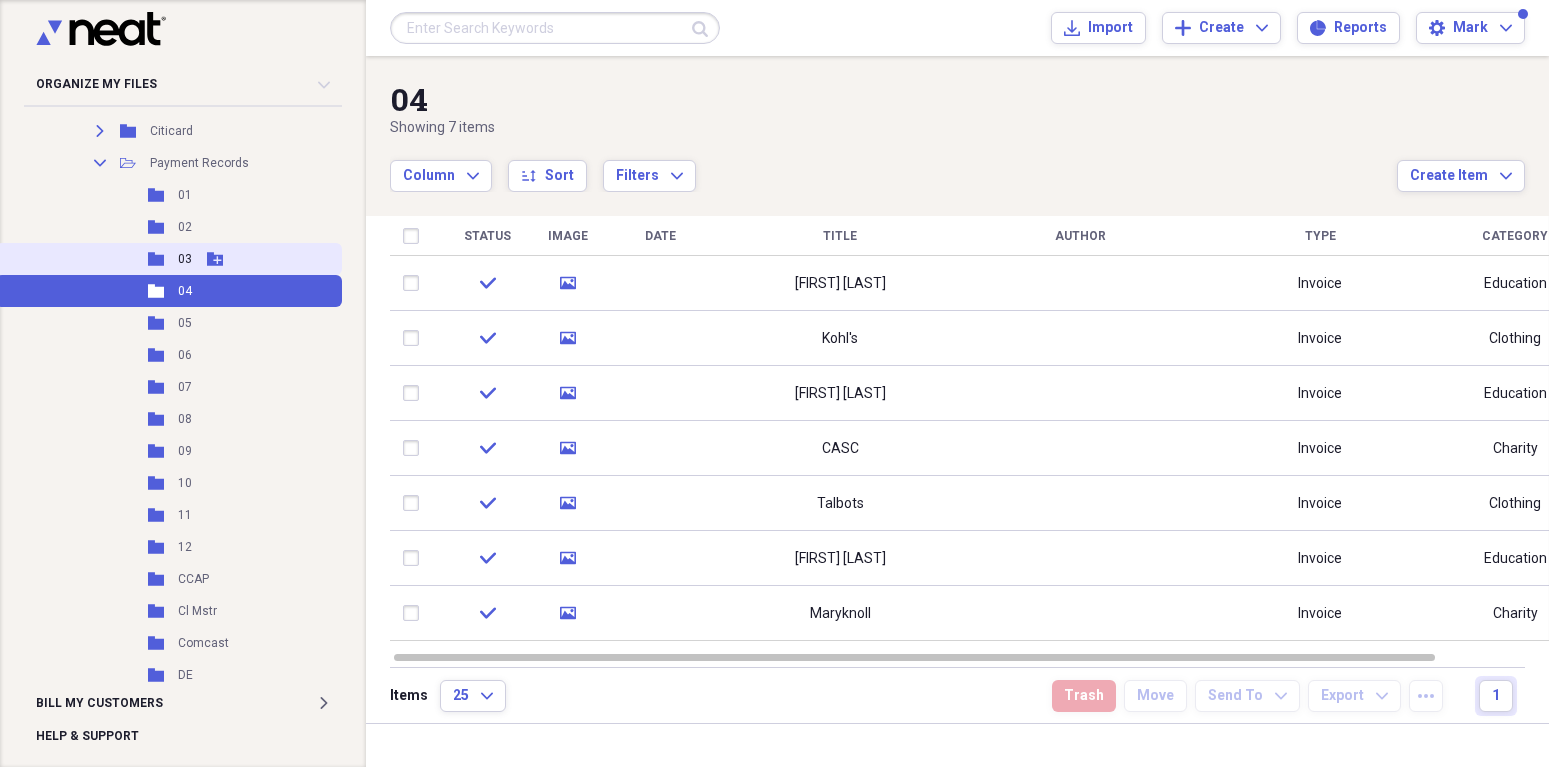 click on "Folder 03 Add Folder" at bounding box center (169, 259) 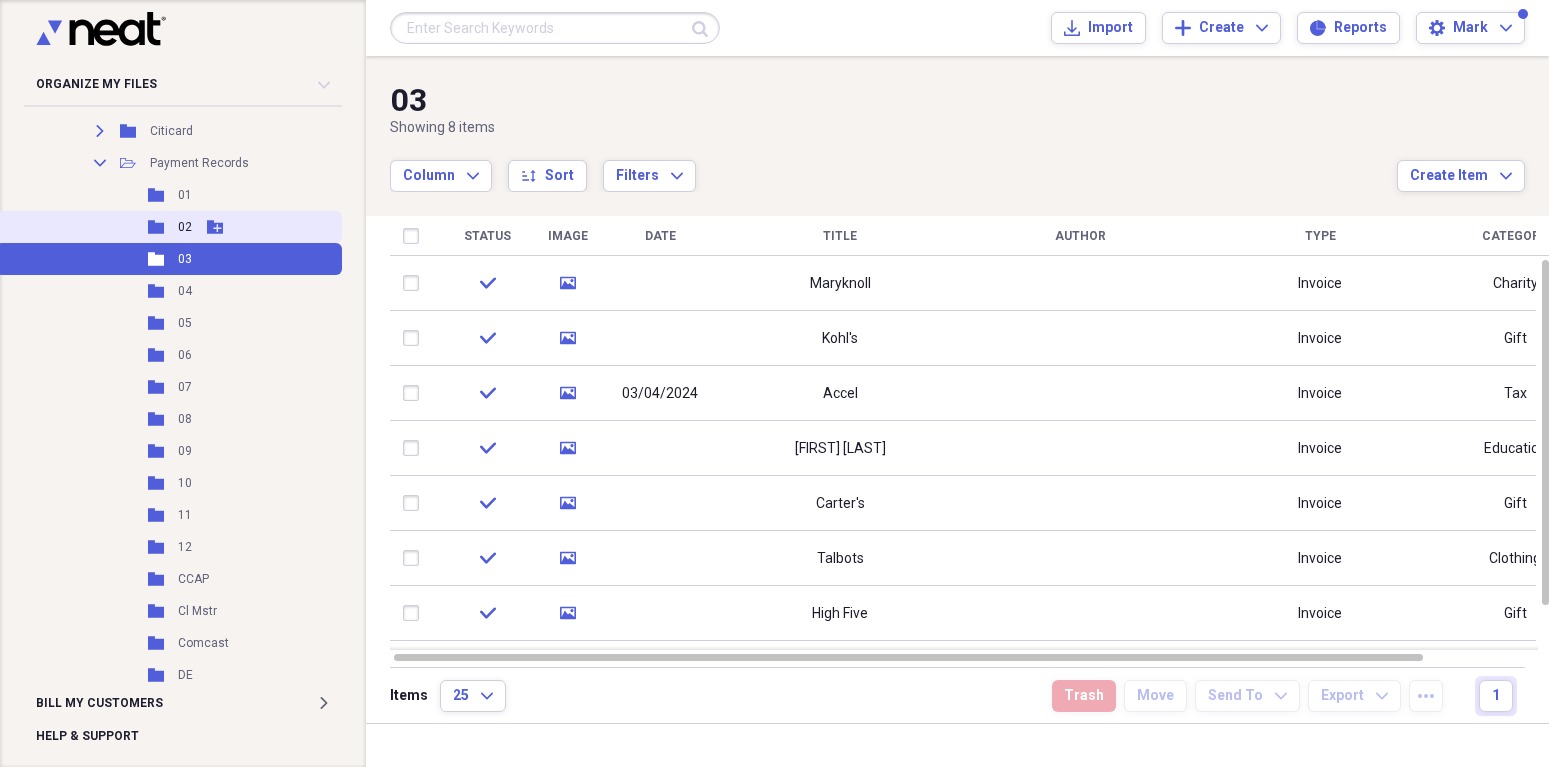click on "Folder 02 Add Folder" at bounding box center (169, 227) 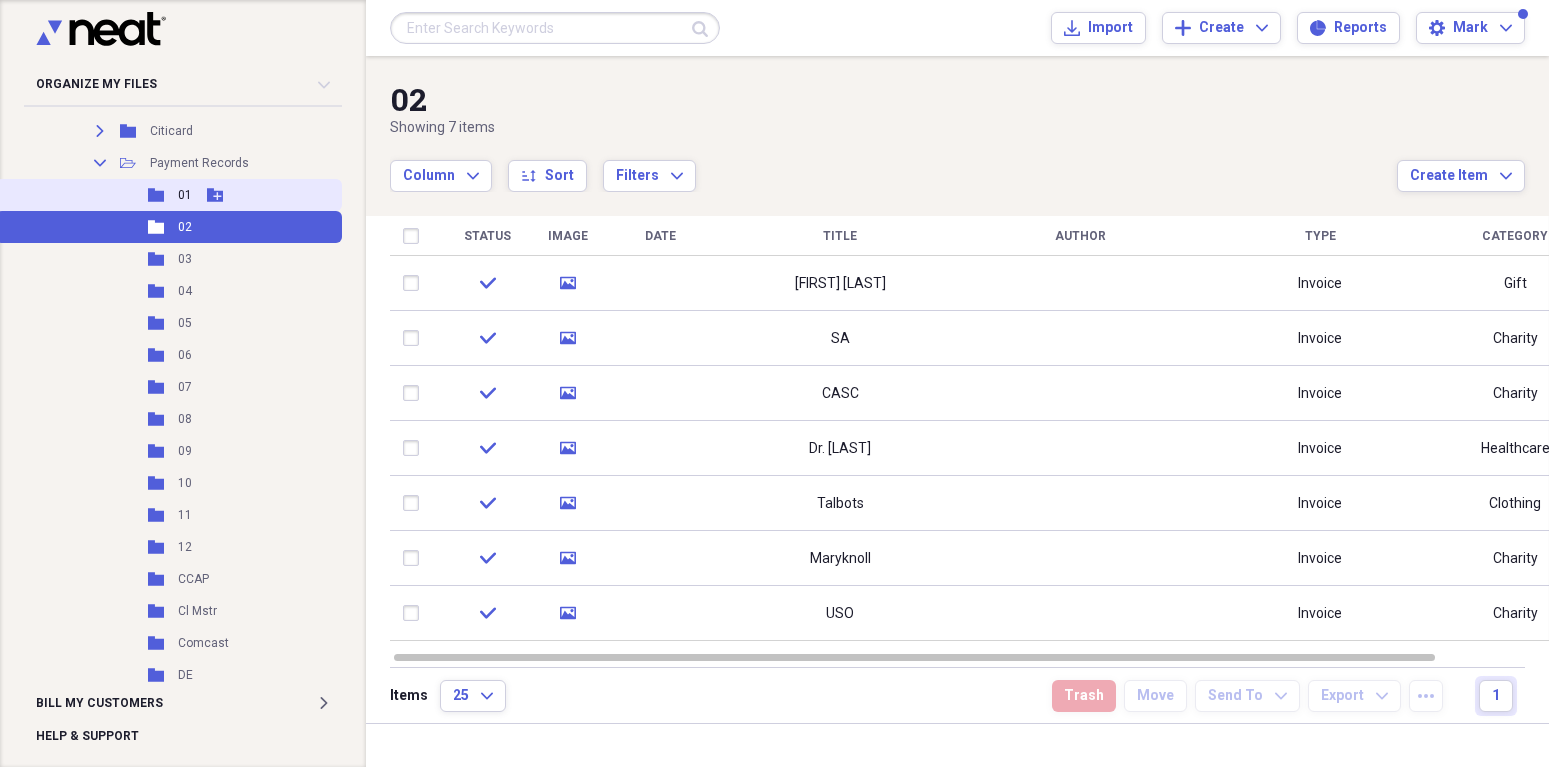 click on "01" at bounding box center (185, 195) 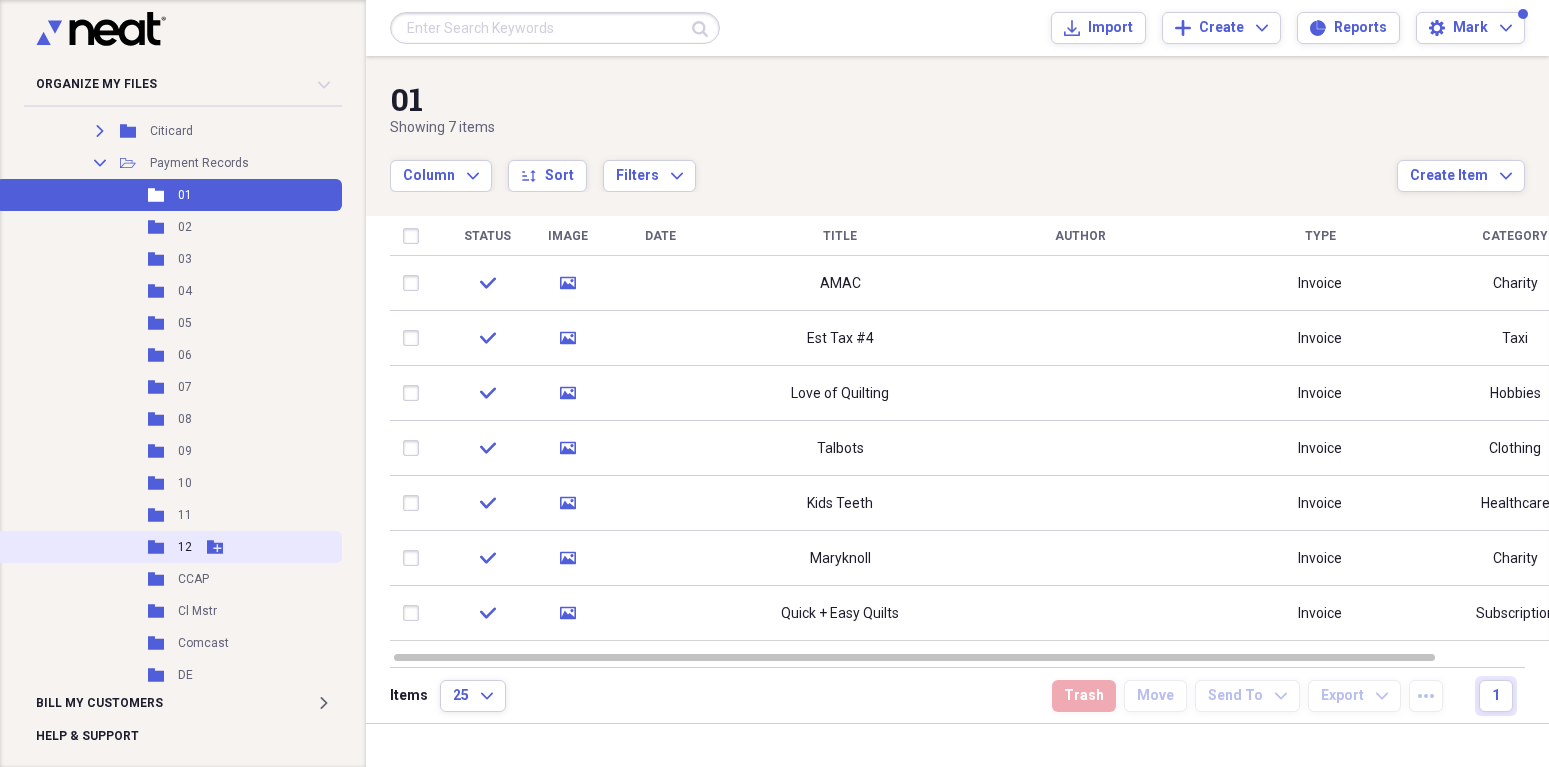 click on "Folder 12 Add Folder" at bounding box center [169, 547] 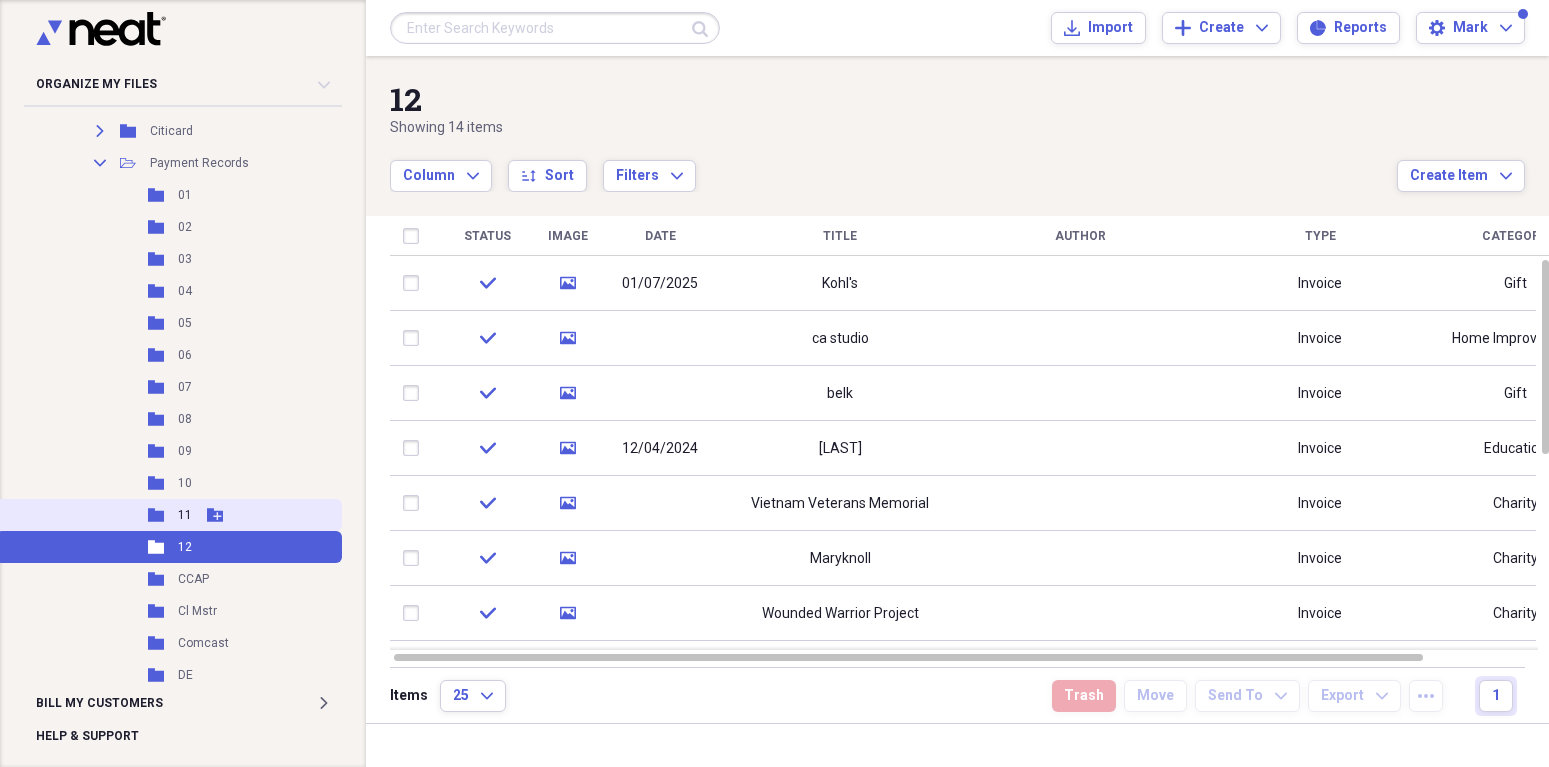 click on "11" at bounding box center [185, 515] 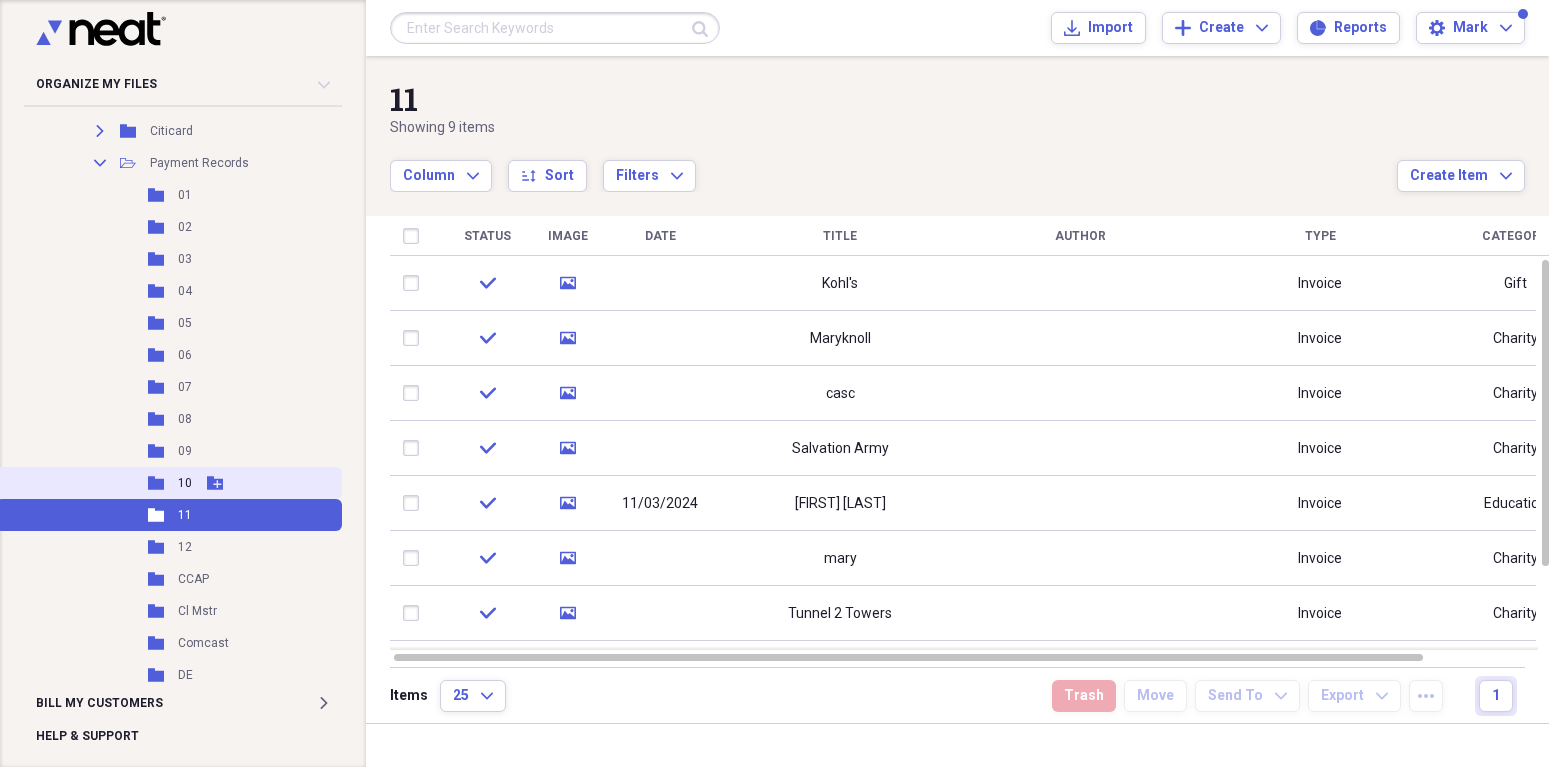 click on "Folder 10 Add Folder" at bounding box center (169, 483) 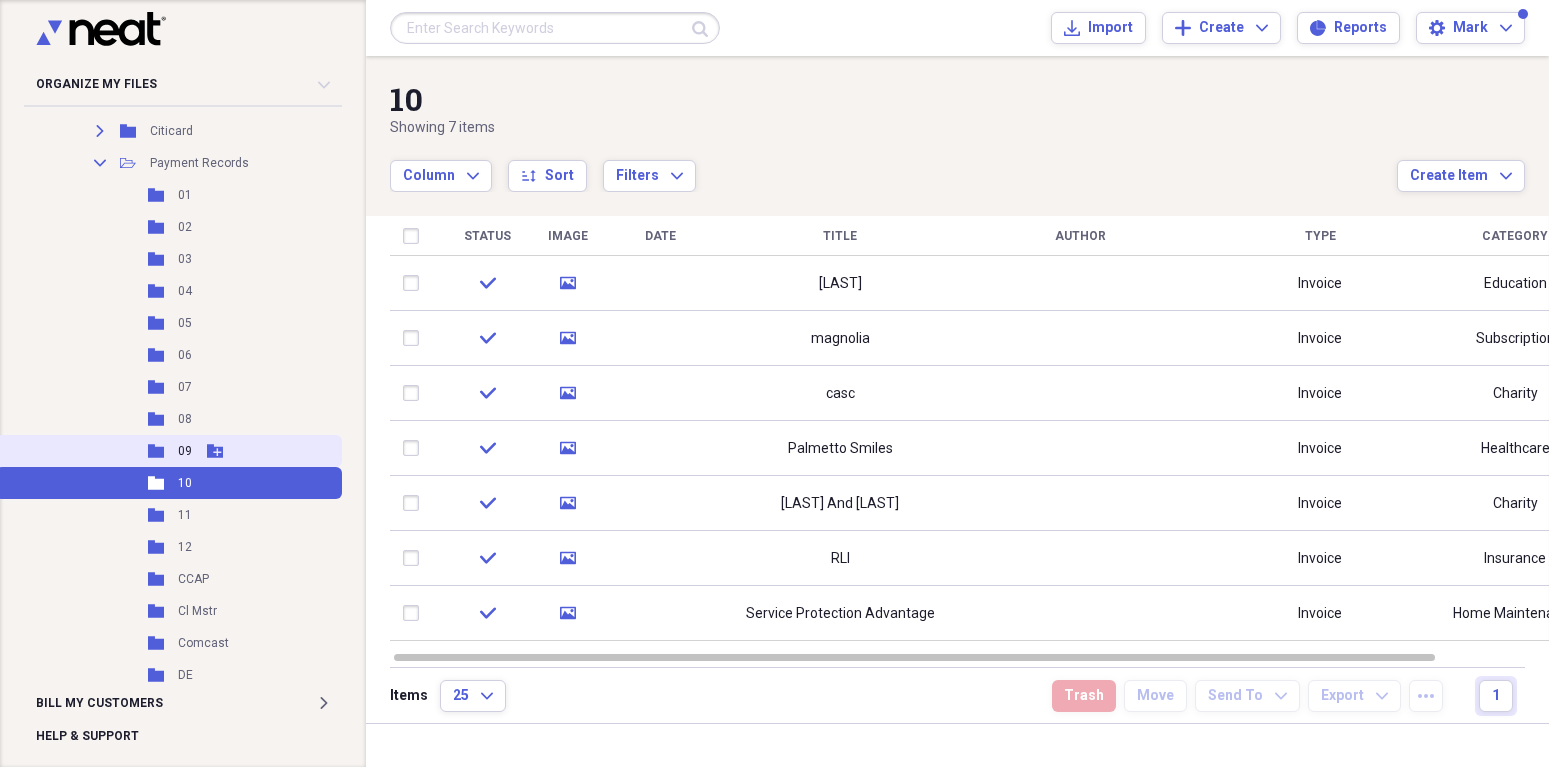 click on "Folder 09 Add Folder" at bounding box center (169, 451) 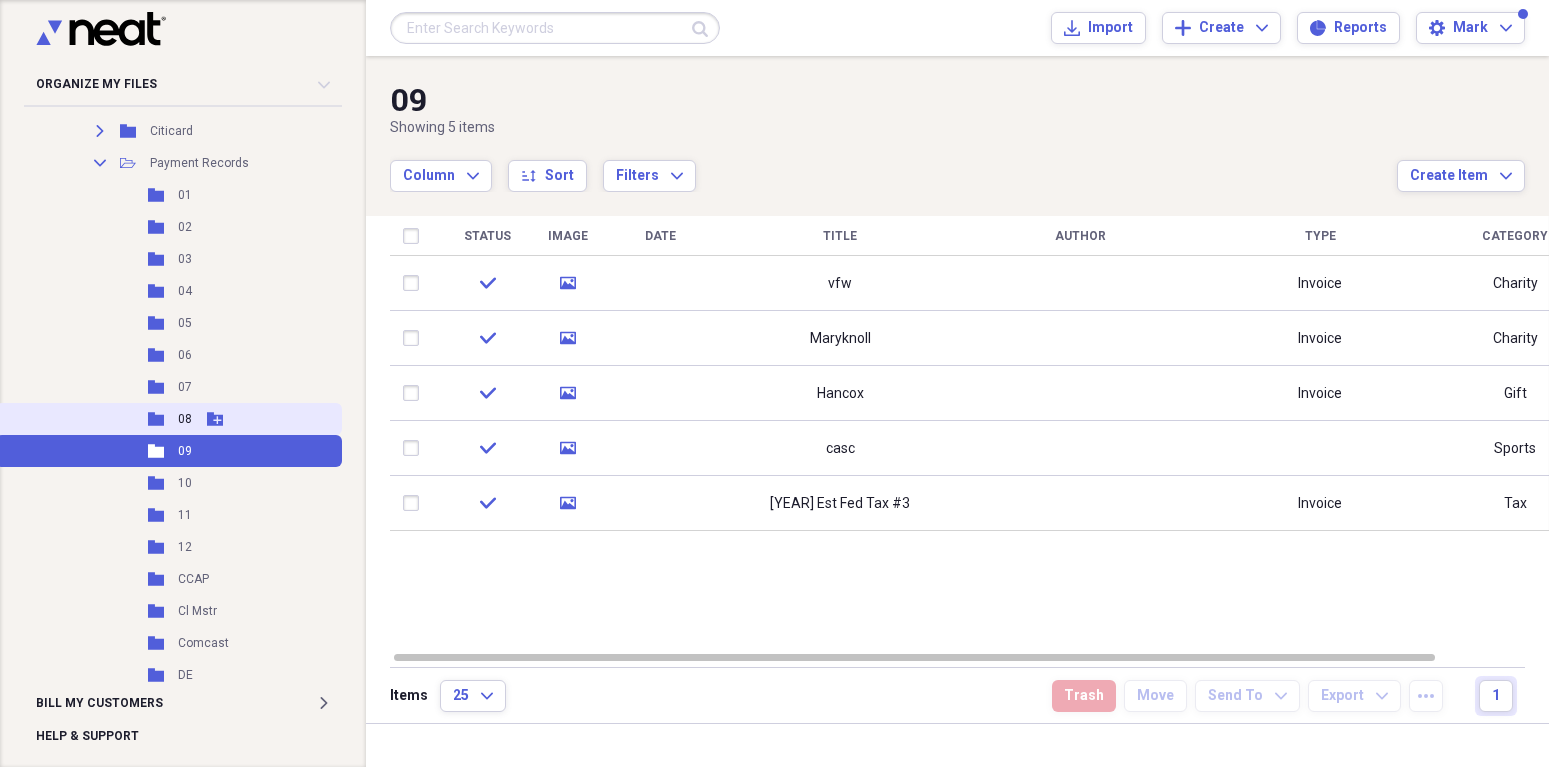 click 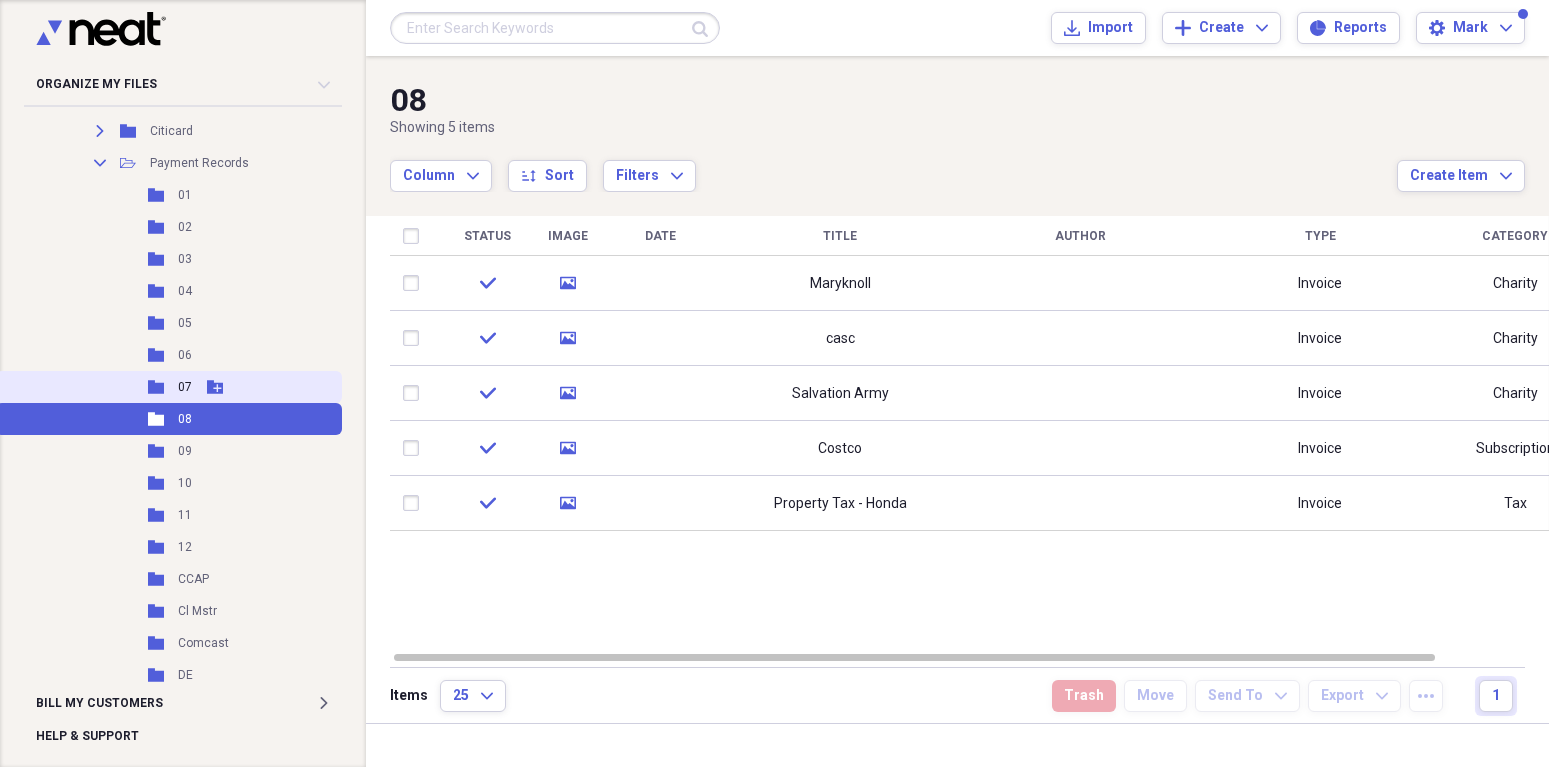 click on "Folder" 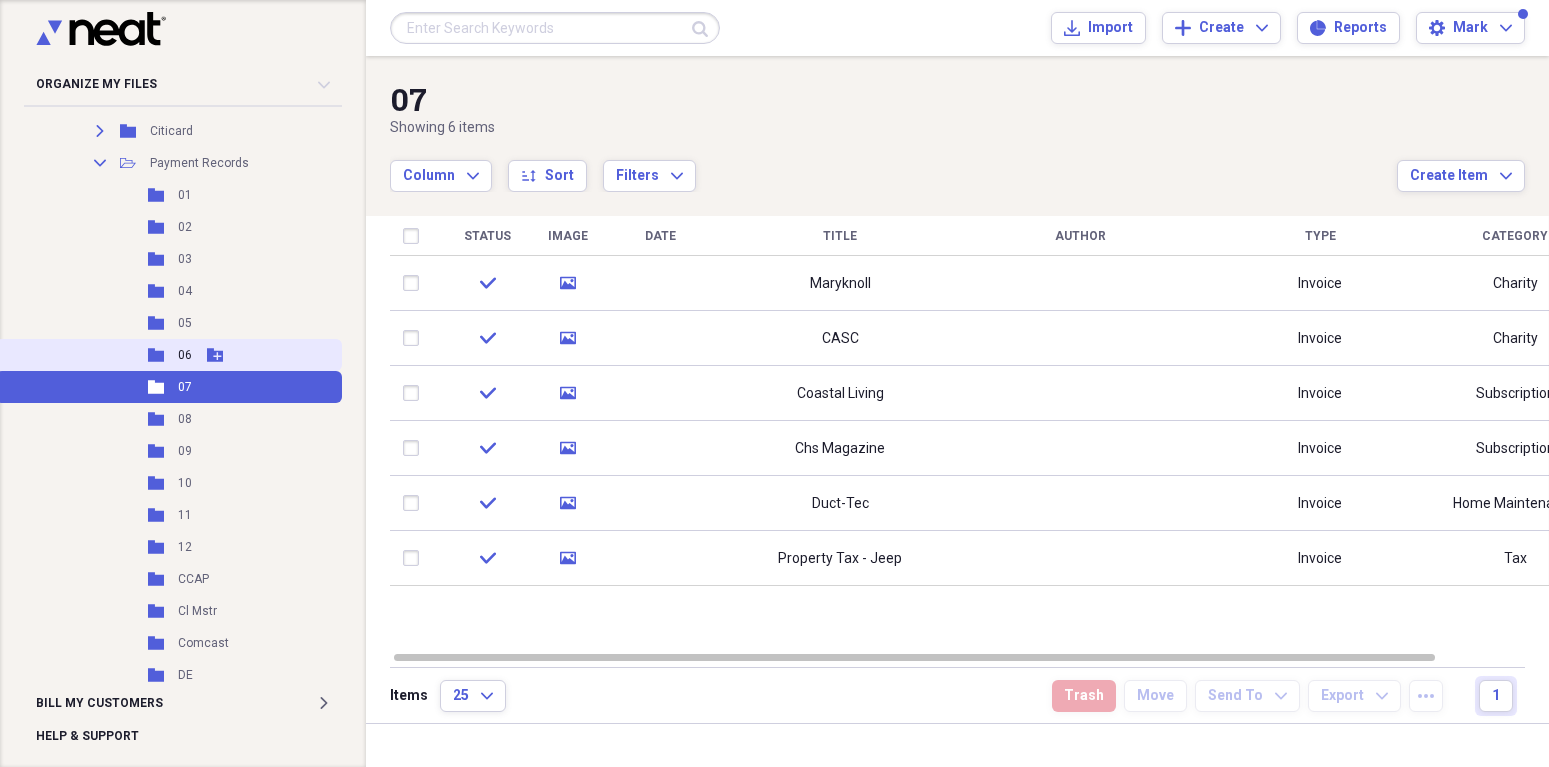 click on "Folder 06 Add Folder" at bounding box center [169, 355] 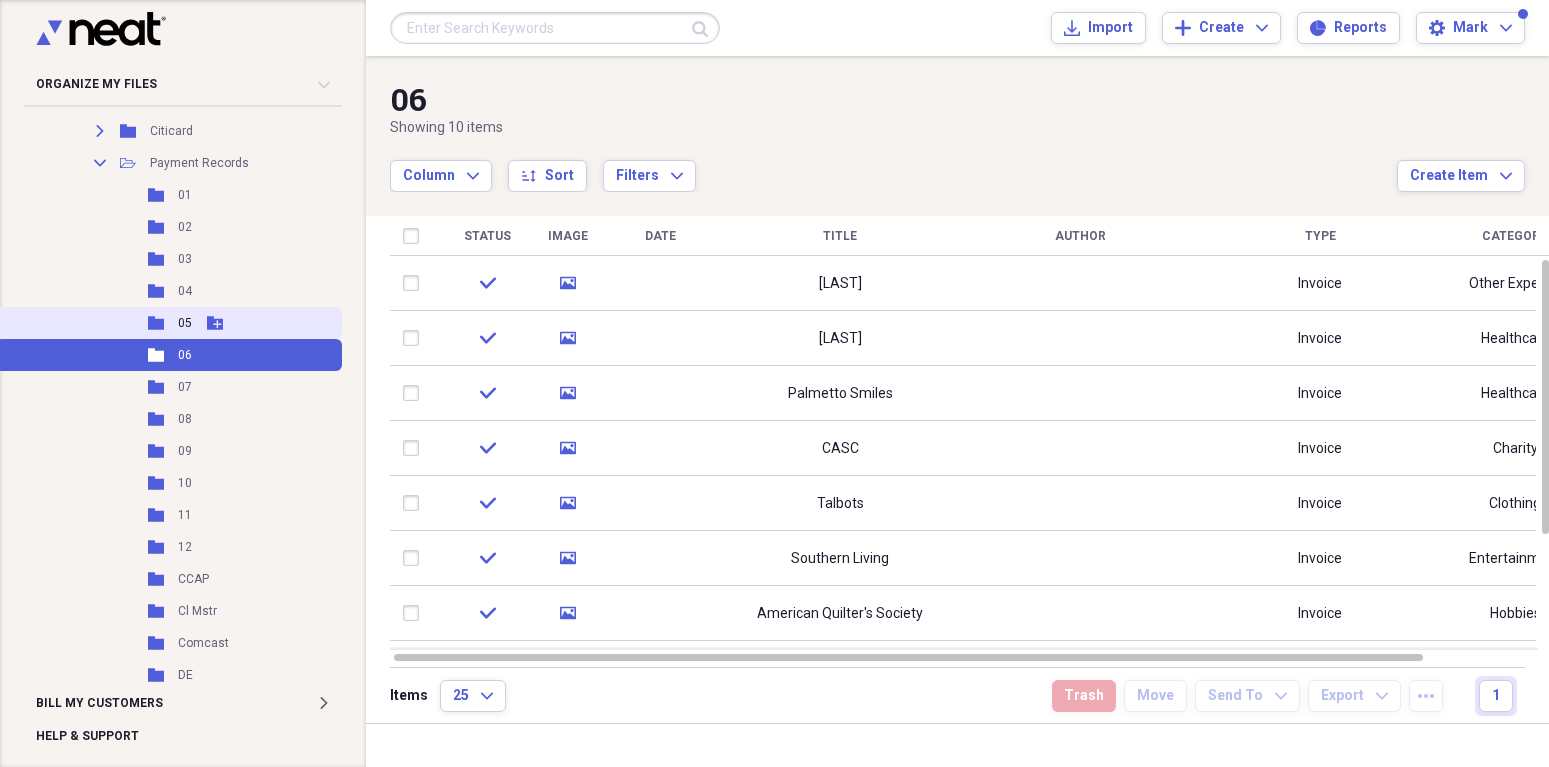 click on "Folder 05 Add Folder" at bounding box center (169, 323) 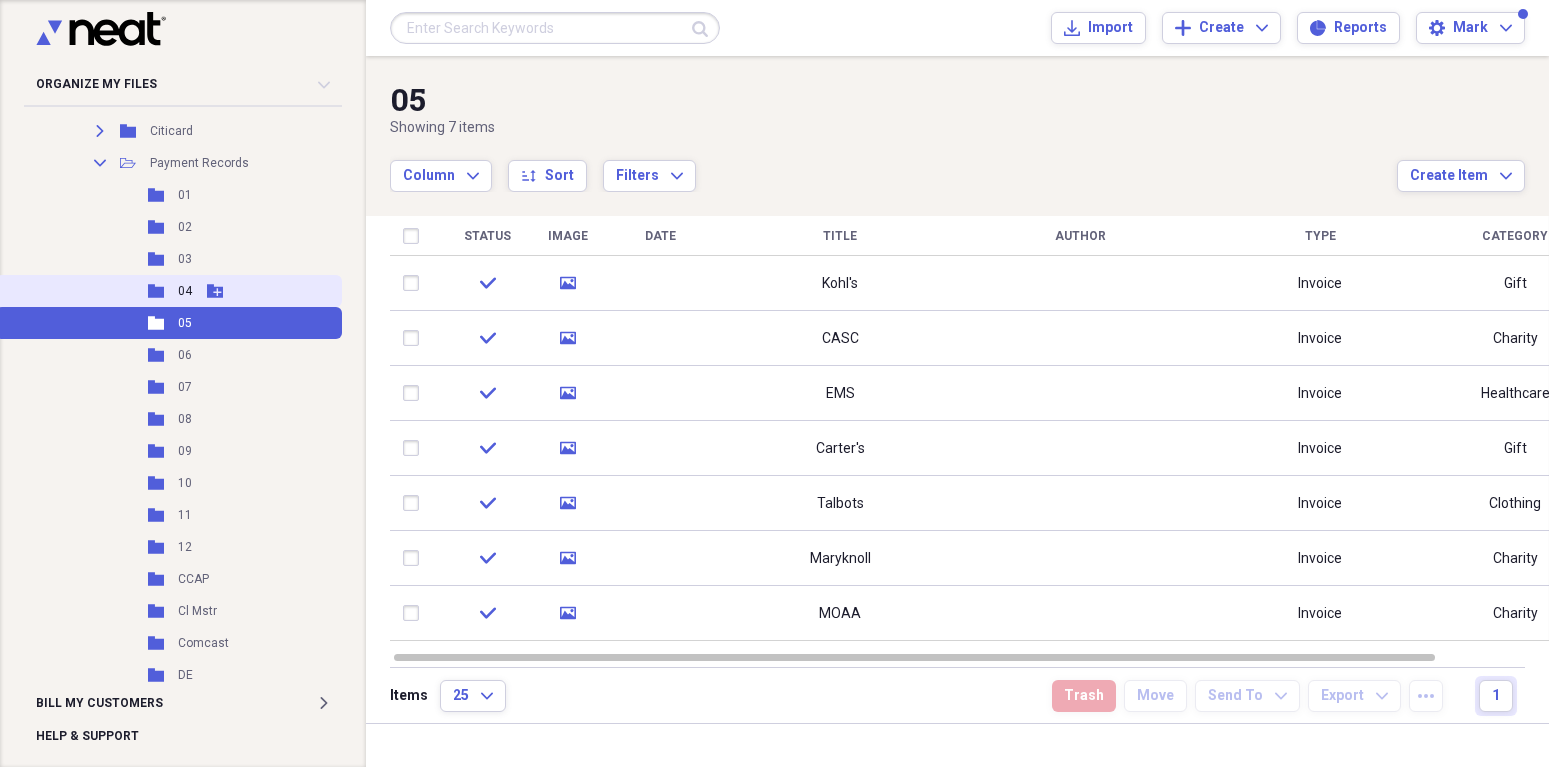 click on "Folder 04 Add Folder" at bounding box center (169, 291) 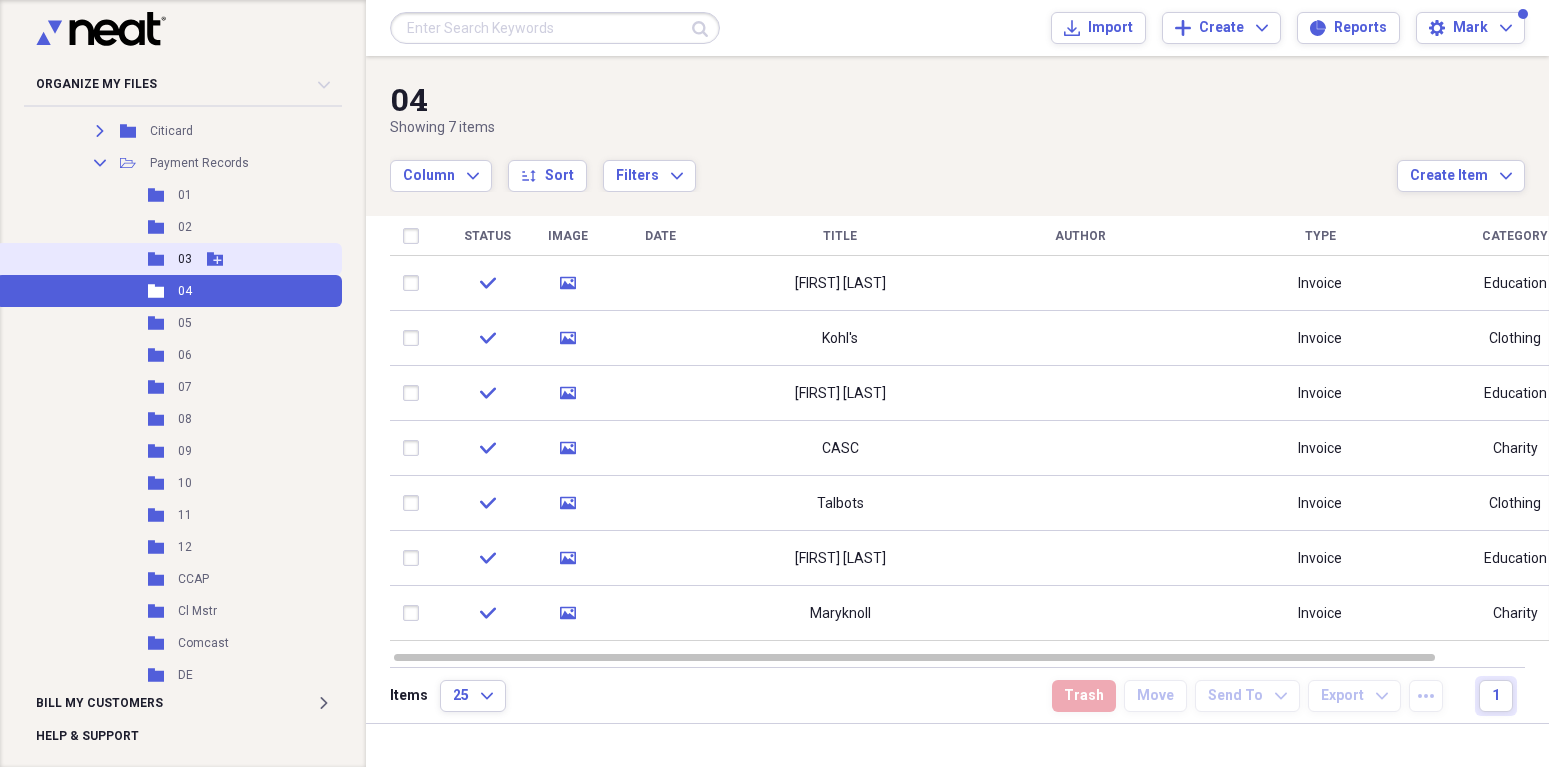click on "03" at bounding box center [185, 259] 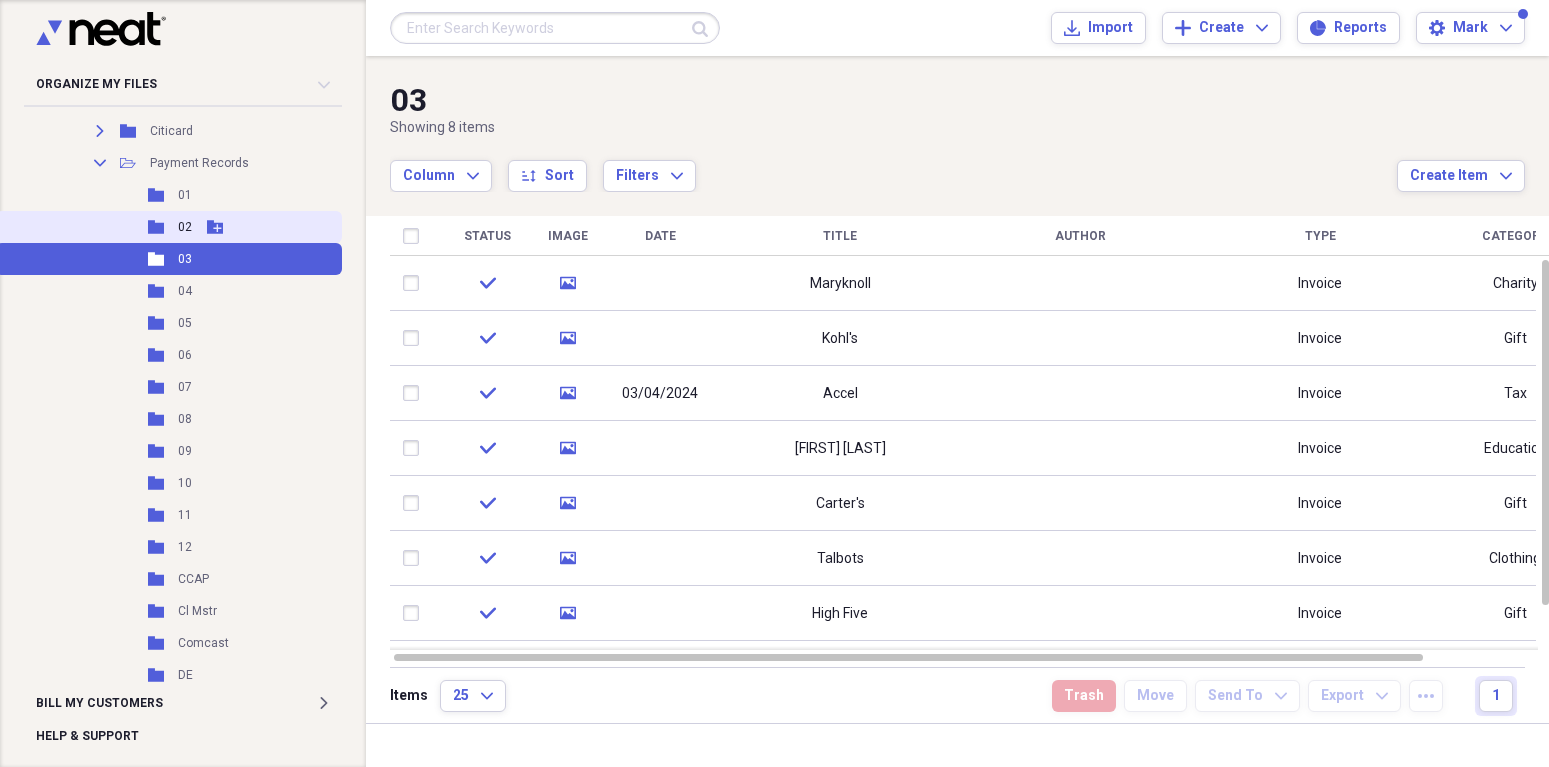 click on "02" at bounding box center (185, 227) 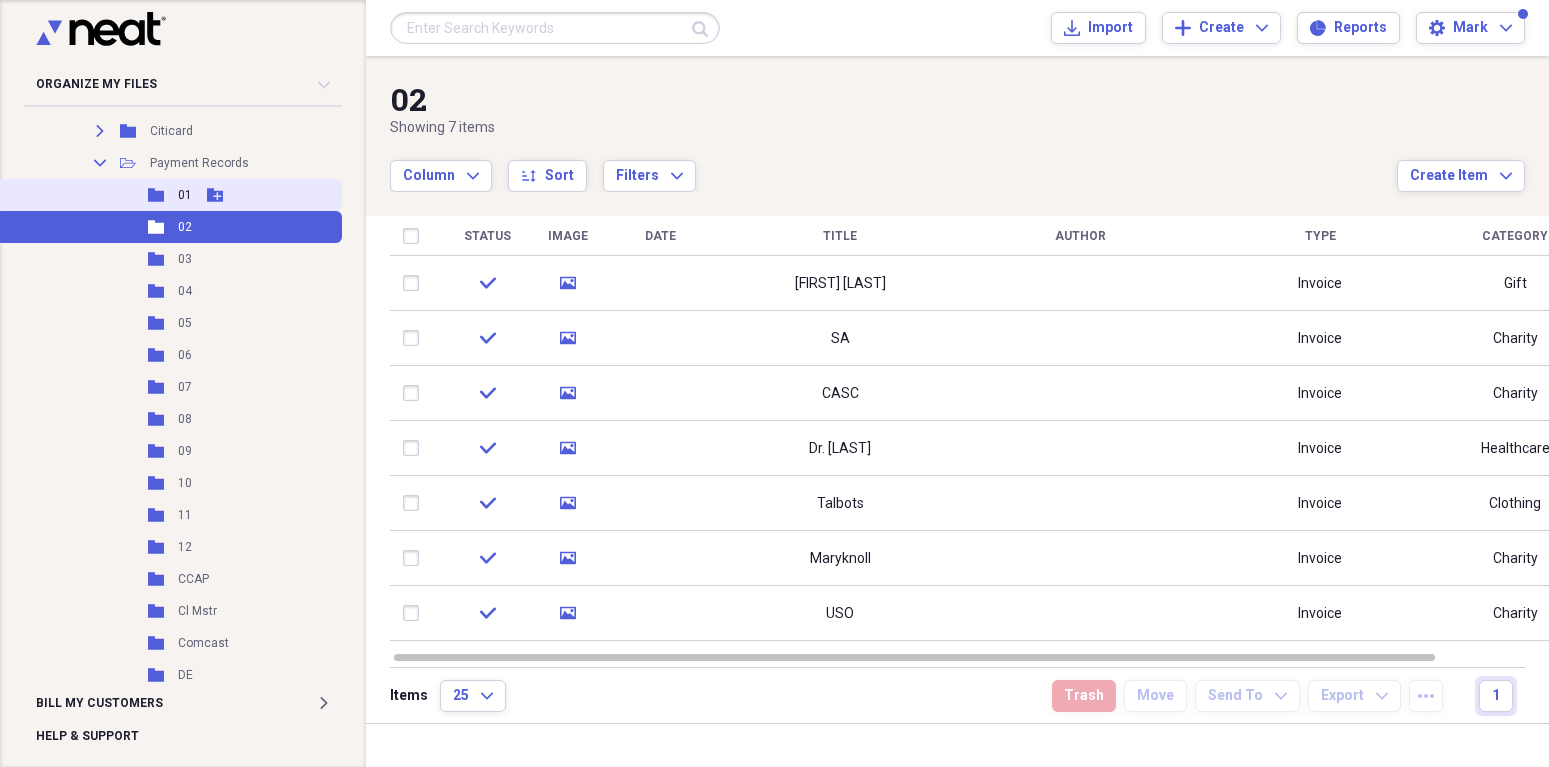 click on "01" at bounding box center (185, 195) 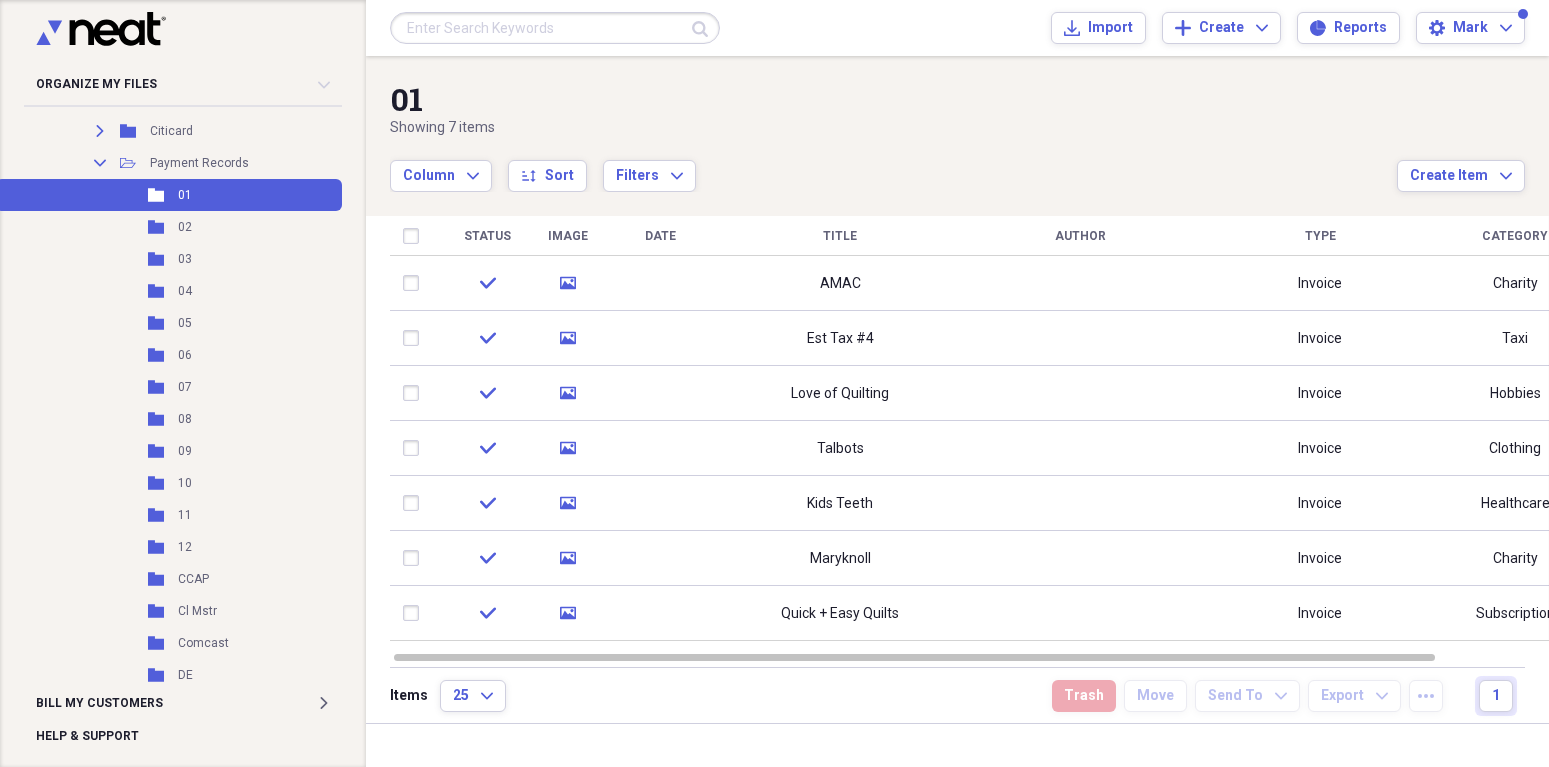 scroll, scrollTop: 0, scrollLeft: 0, axis: both 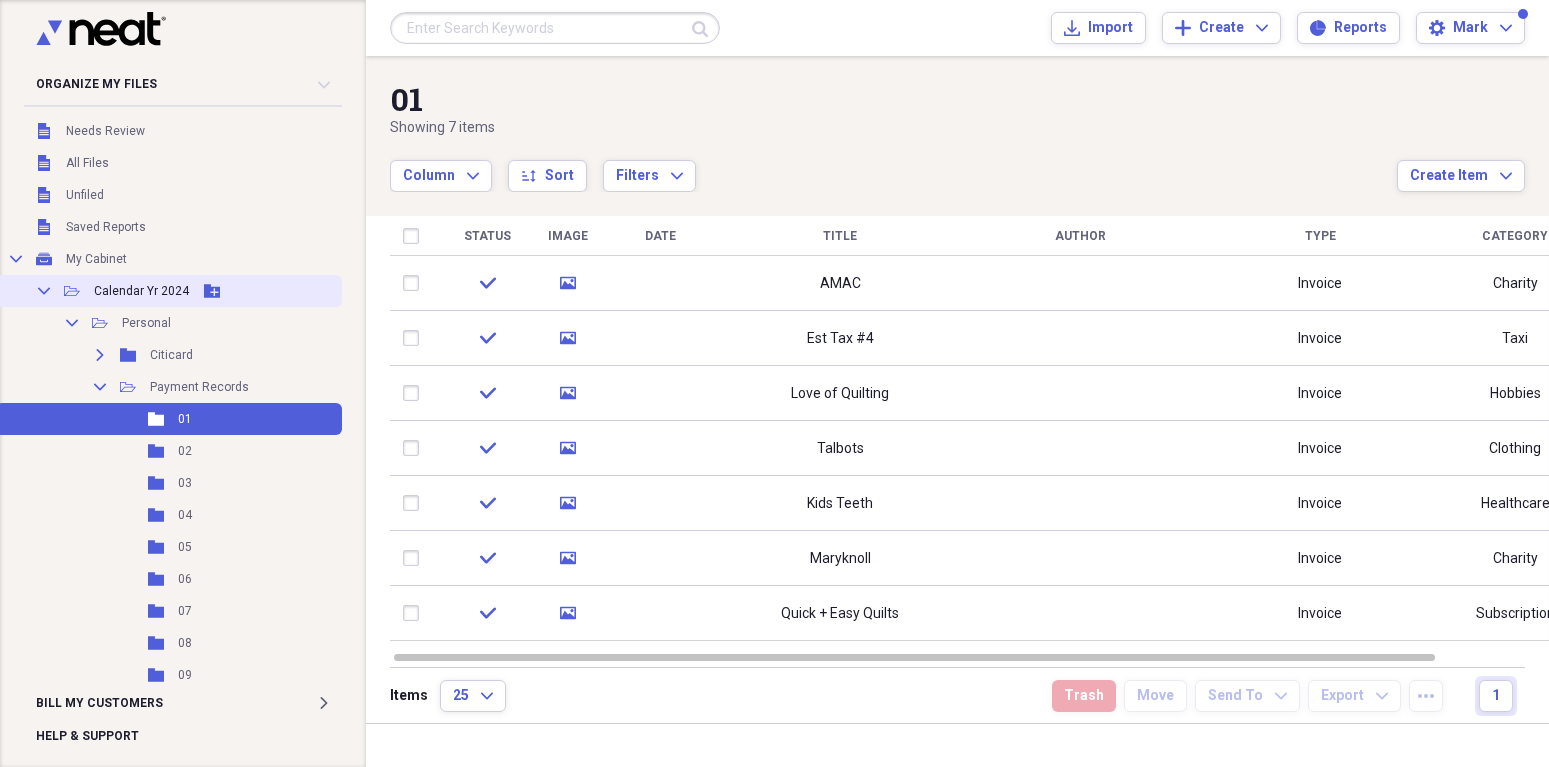 click on "Collapse" 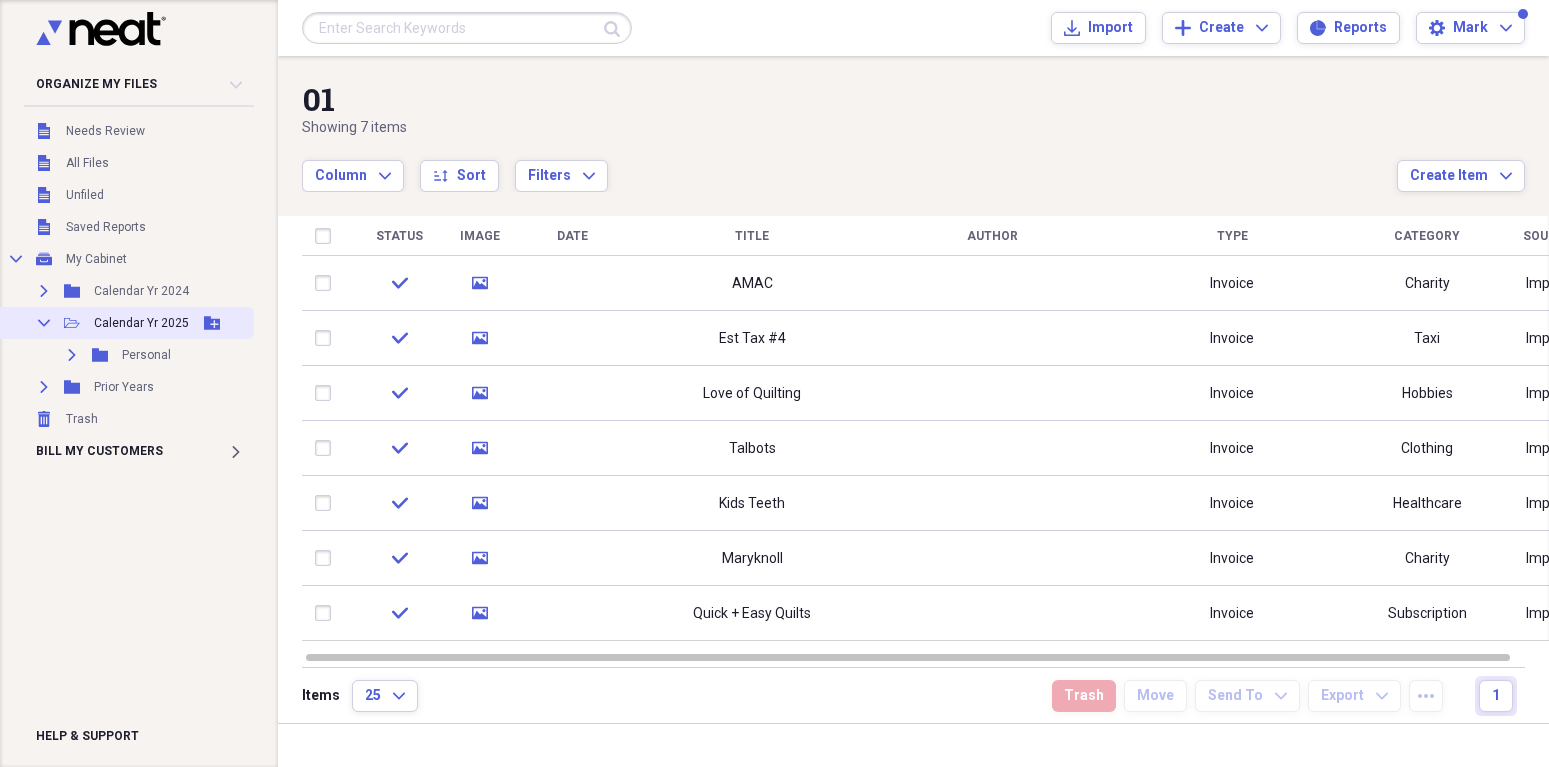 click on "Collapse" 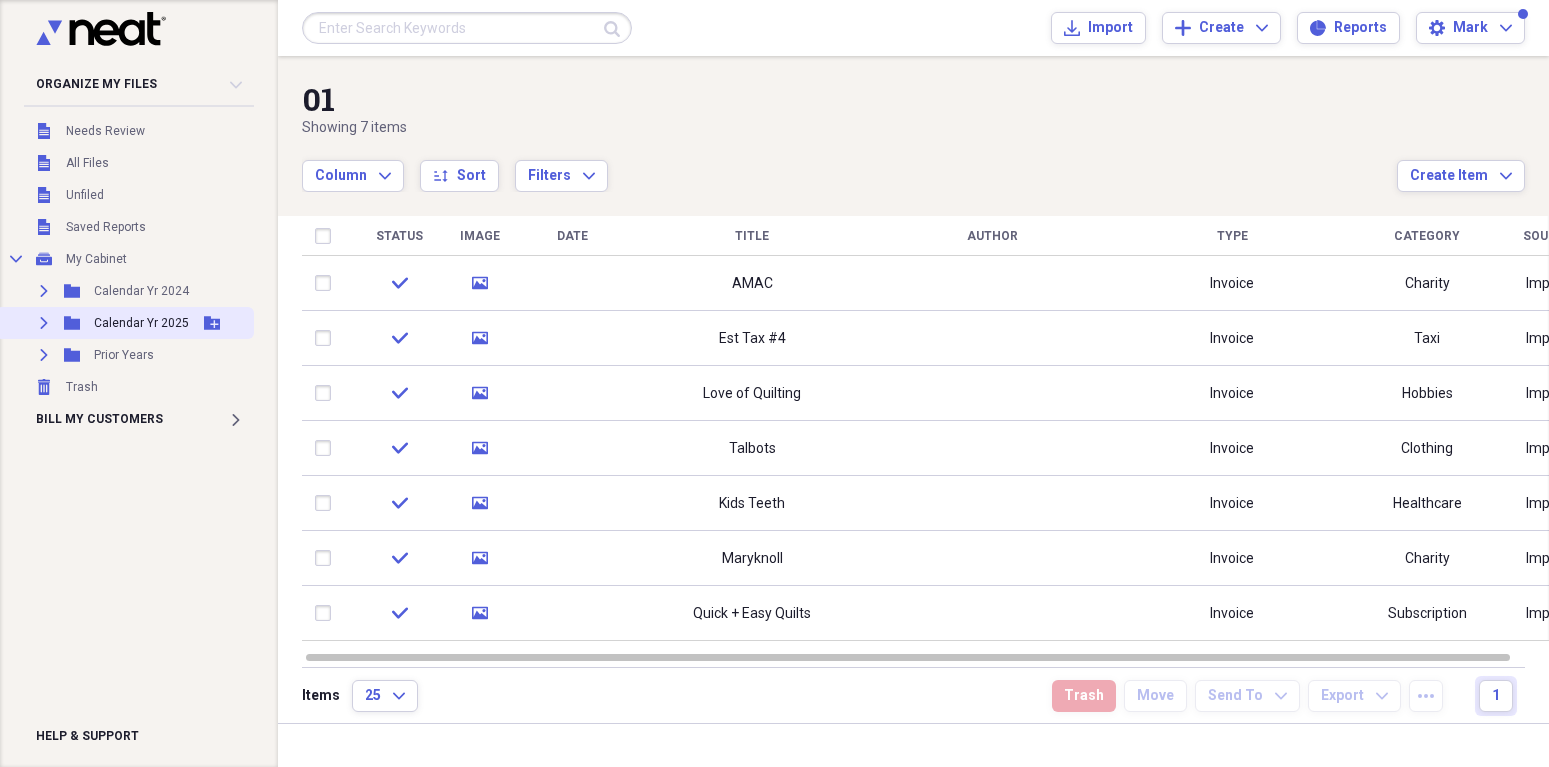 click on "Expand" 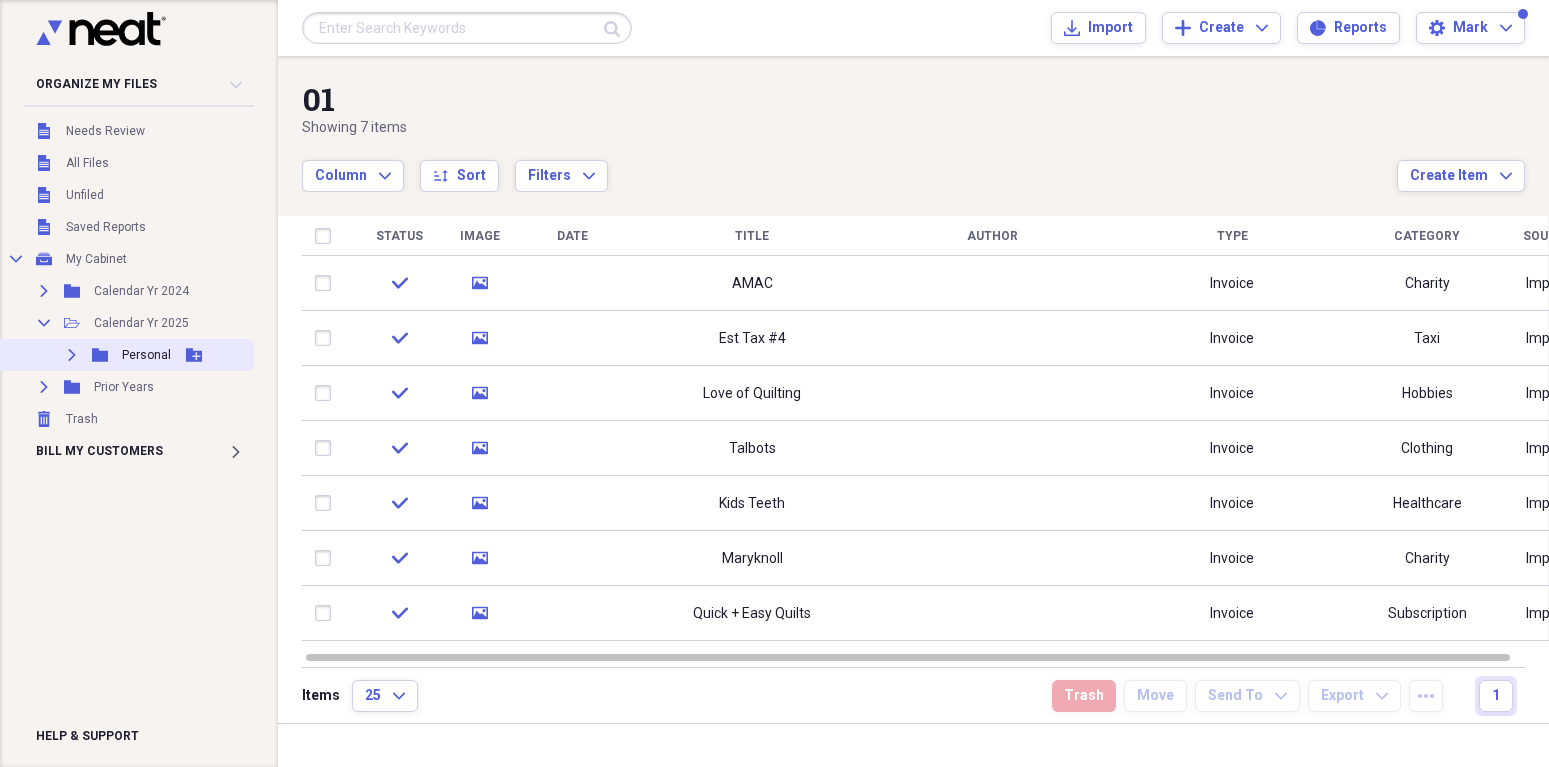 click on "Expand" 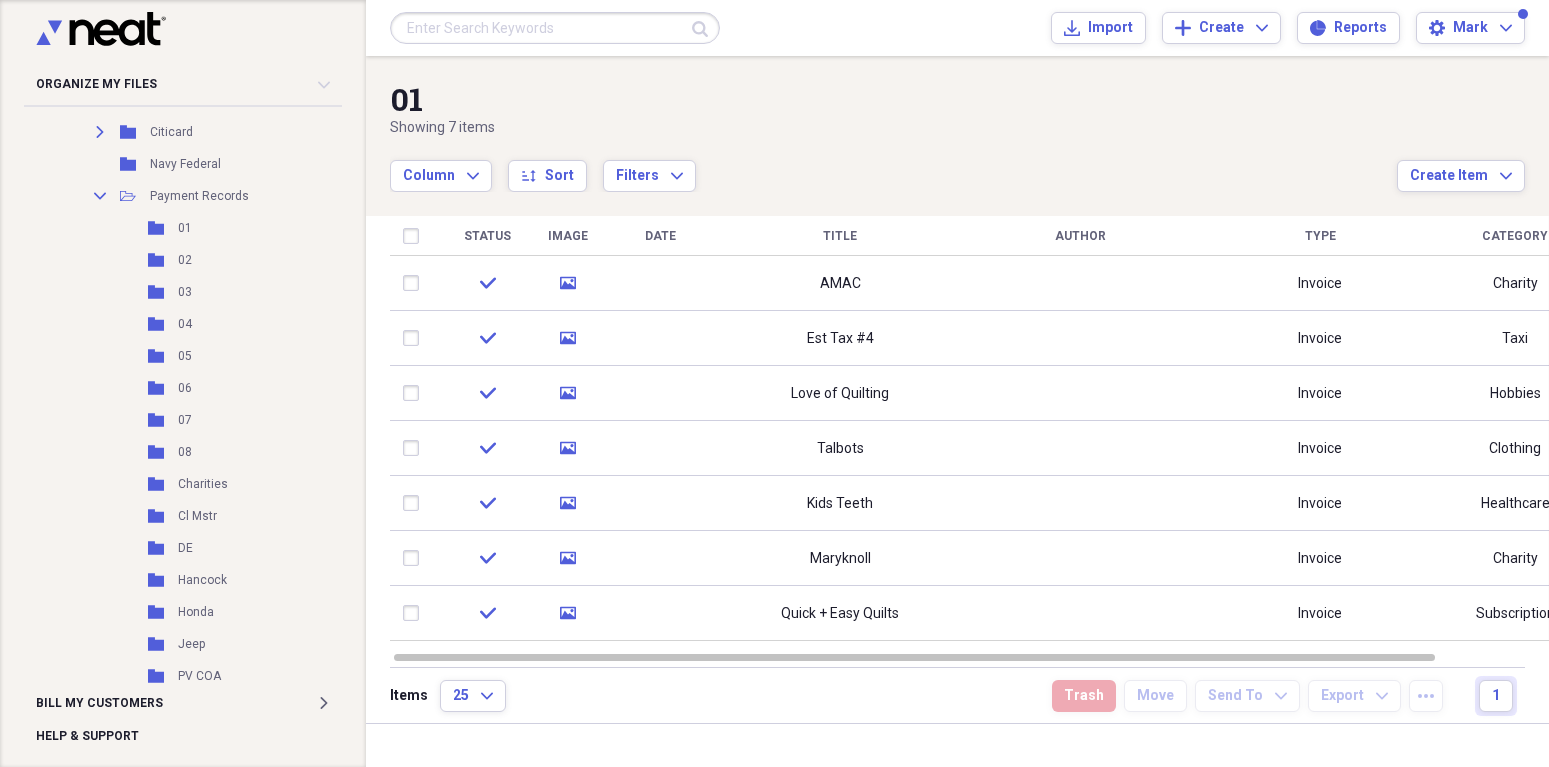 scroll, scrollTop: 271, scrollLeft: 0, axis: vertical 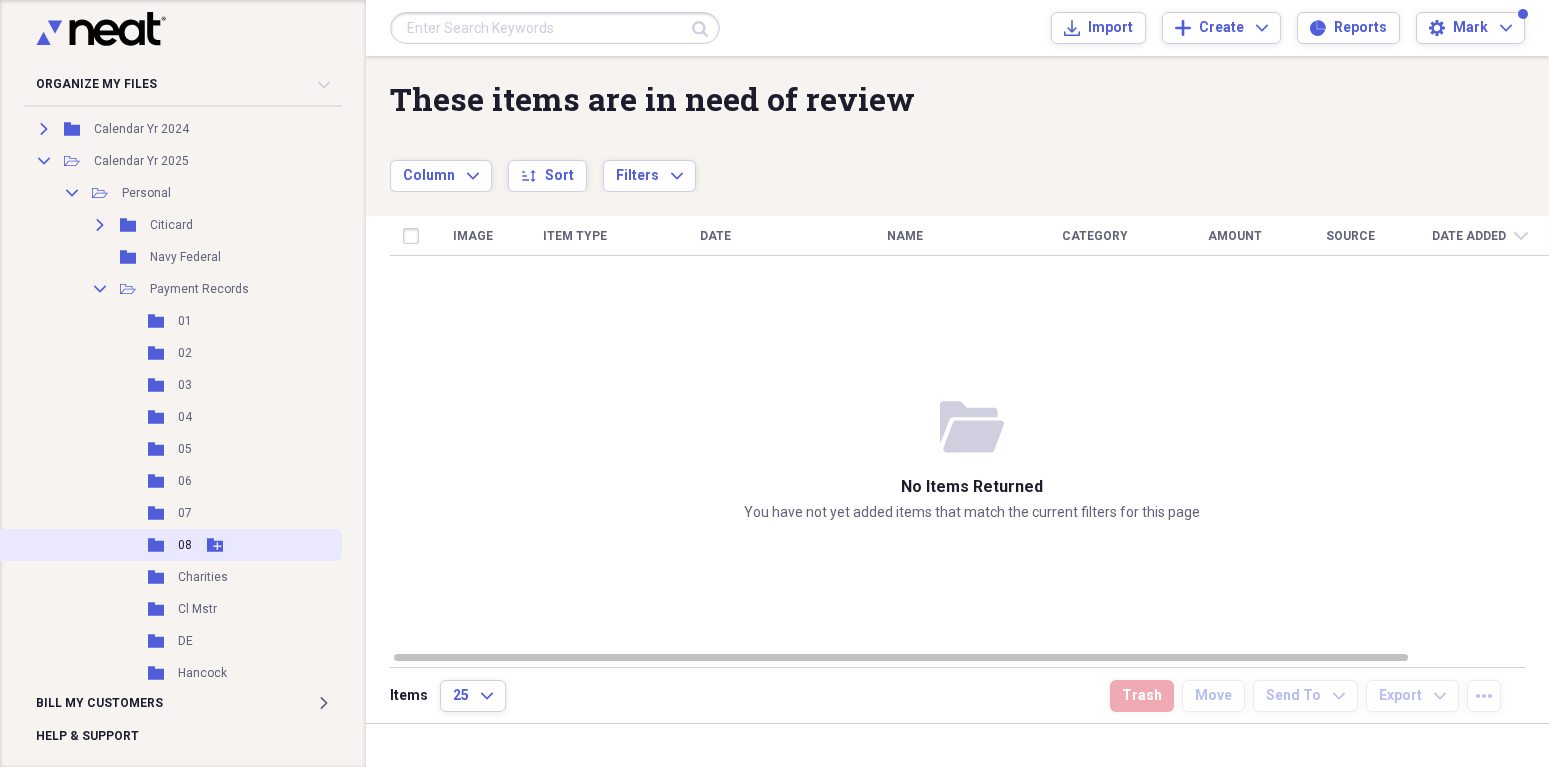 click on "08" at bounding box center (185, 545) 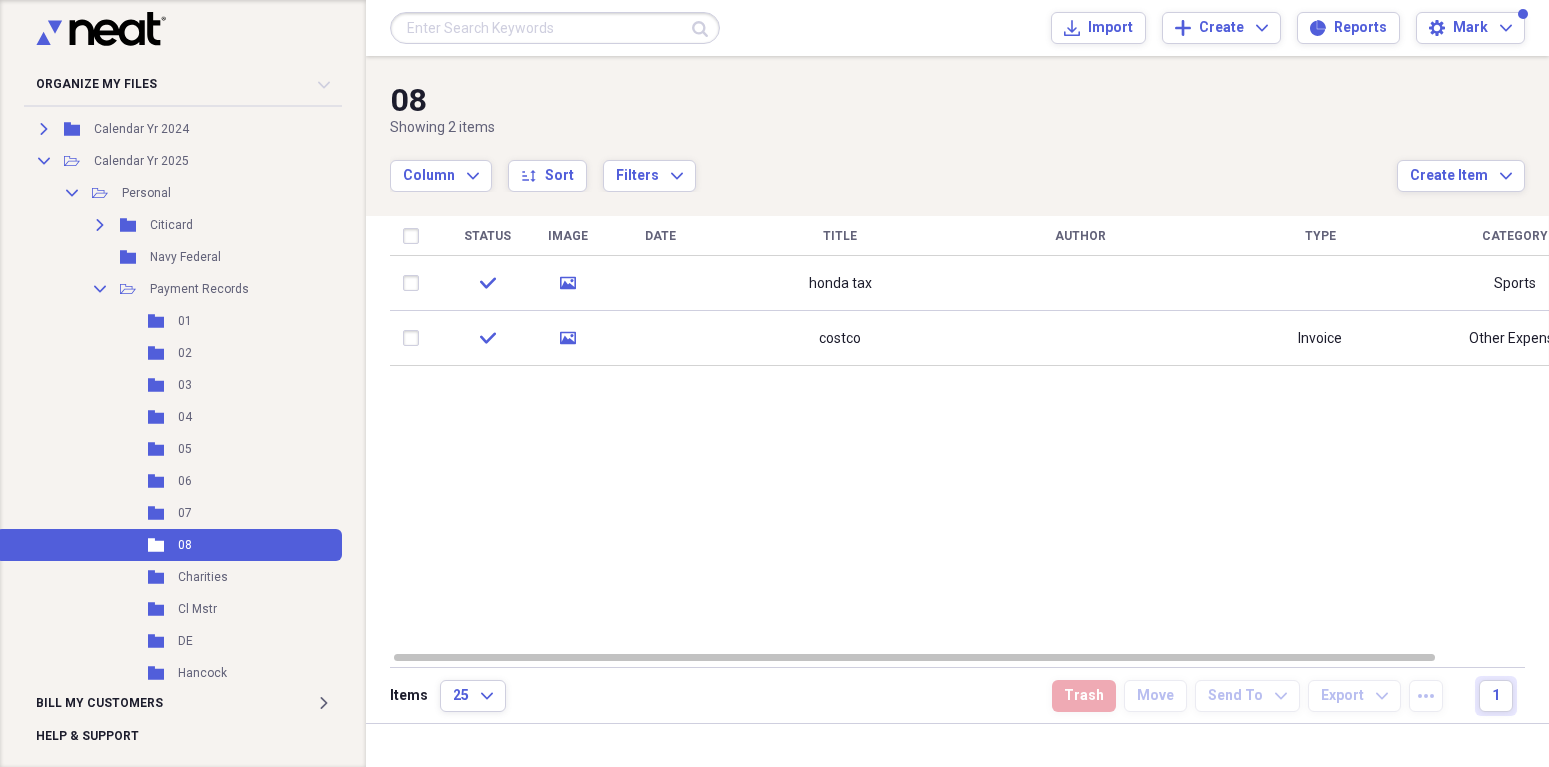 click on "Status Image Date Title Author Type Category Source check media honda tax Sports Import check media costco Invoice Other Expense Import" at bounding box center (971, 433) 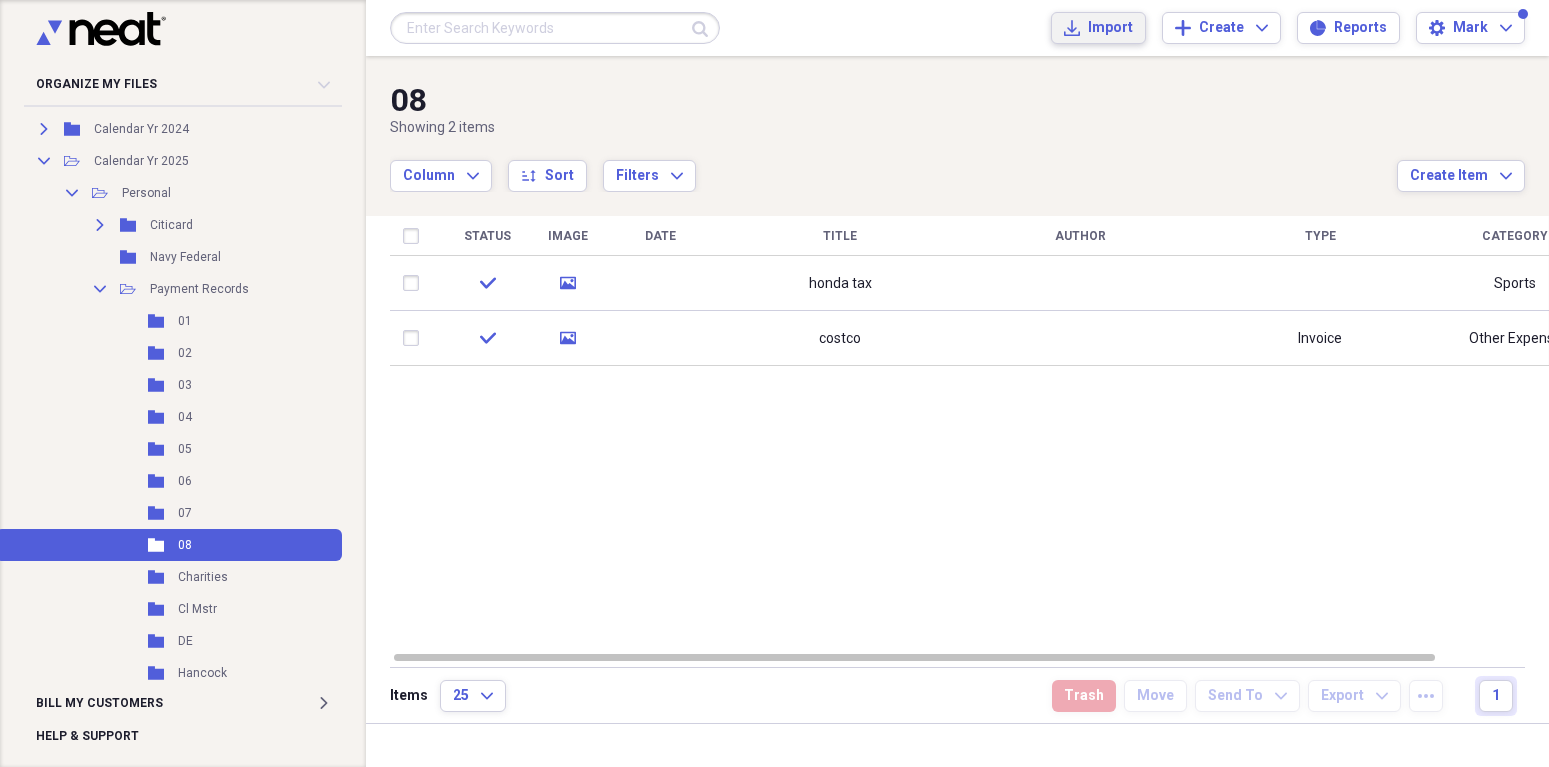 click on "Import" at bounding box center (1110, 28) 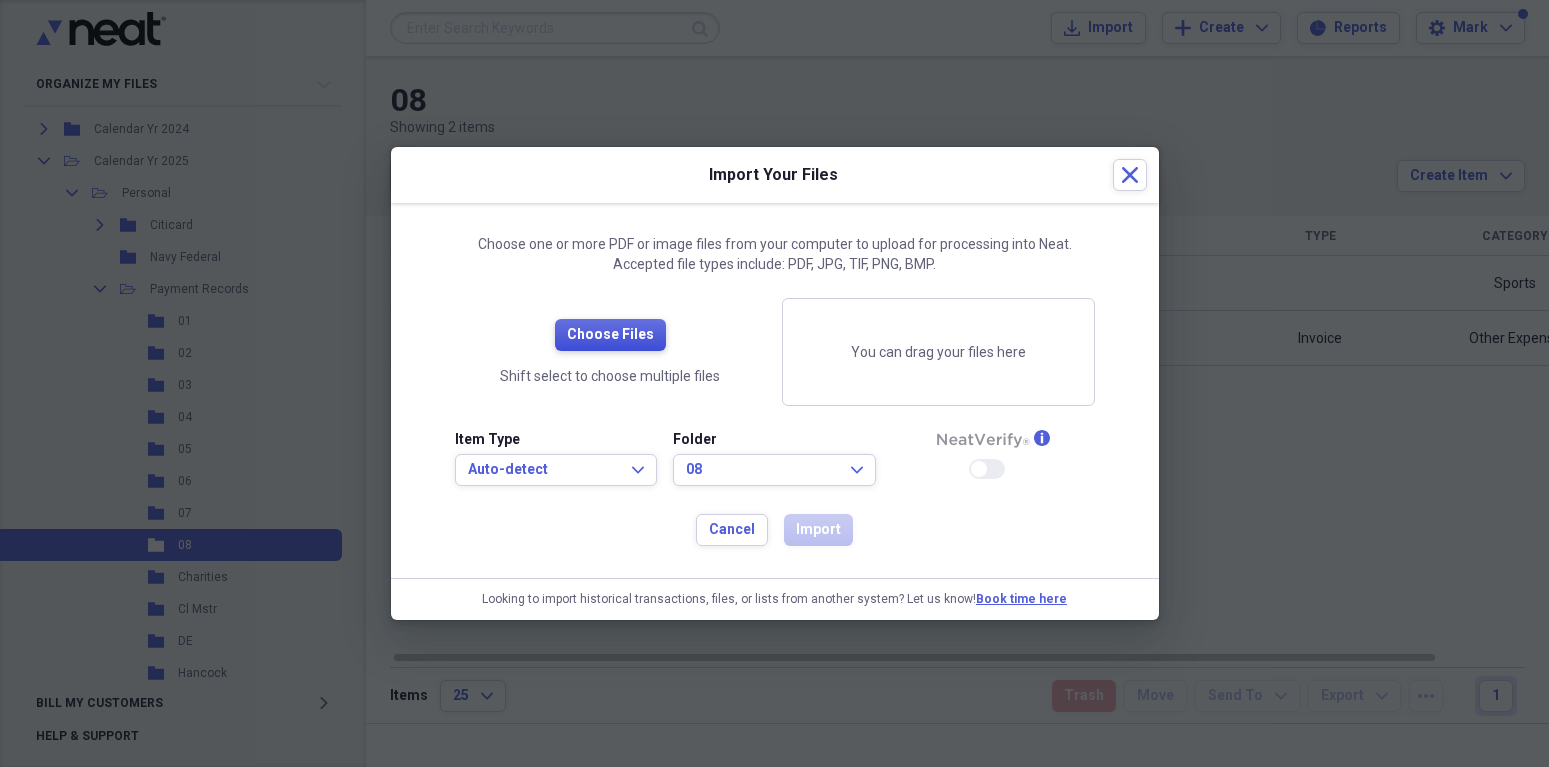click on "Choose Files" at bounding box center (610, 335) 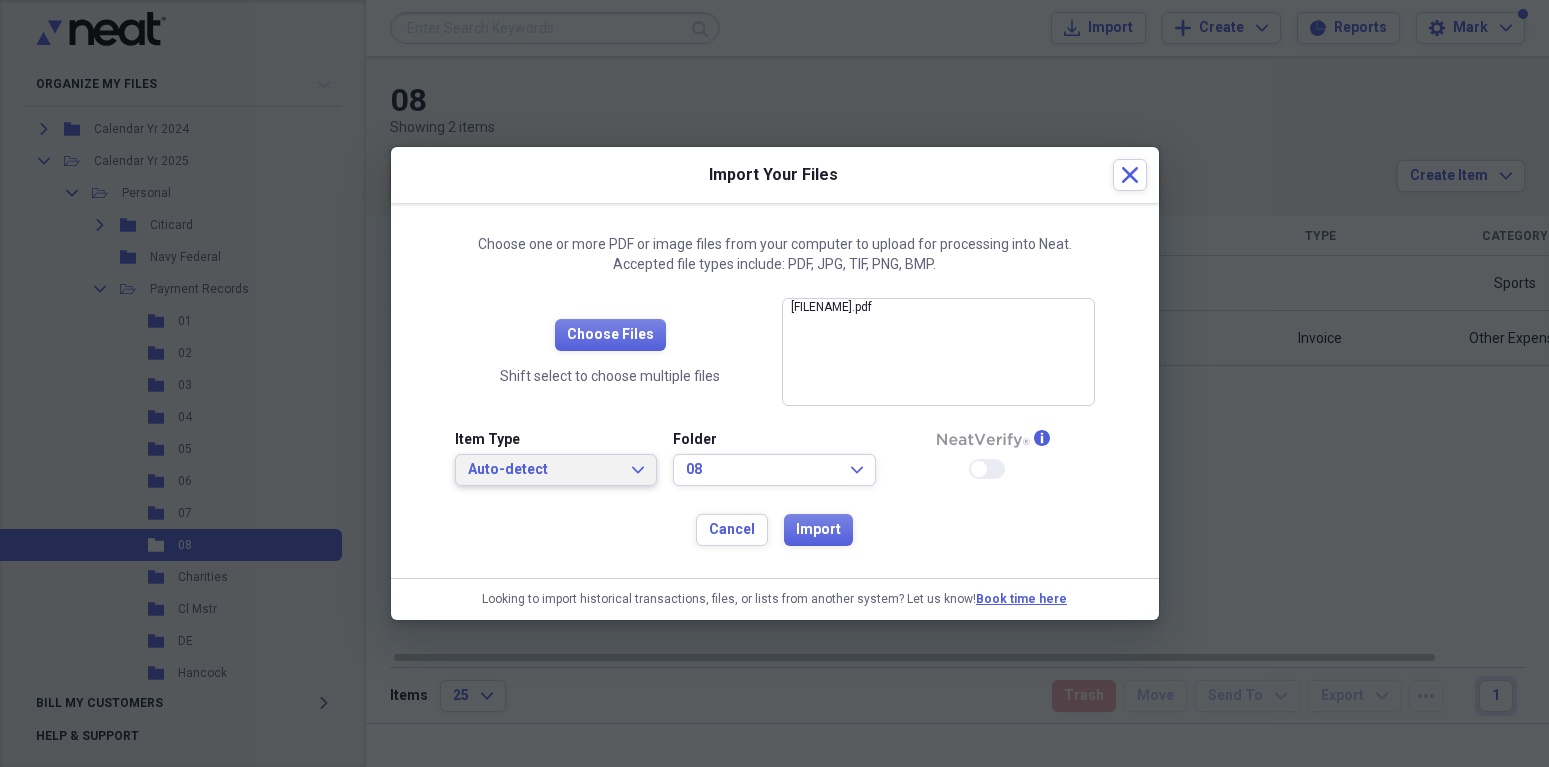click on "Expand" 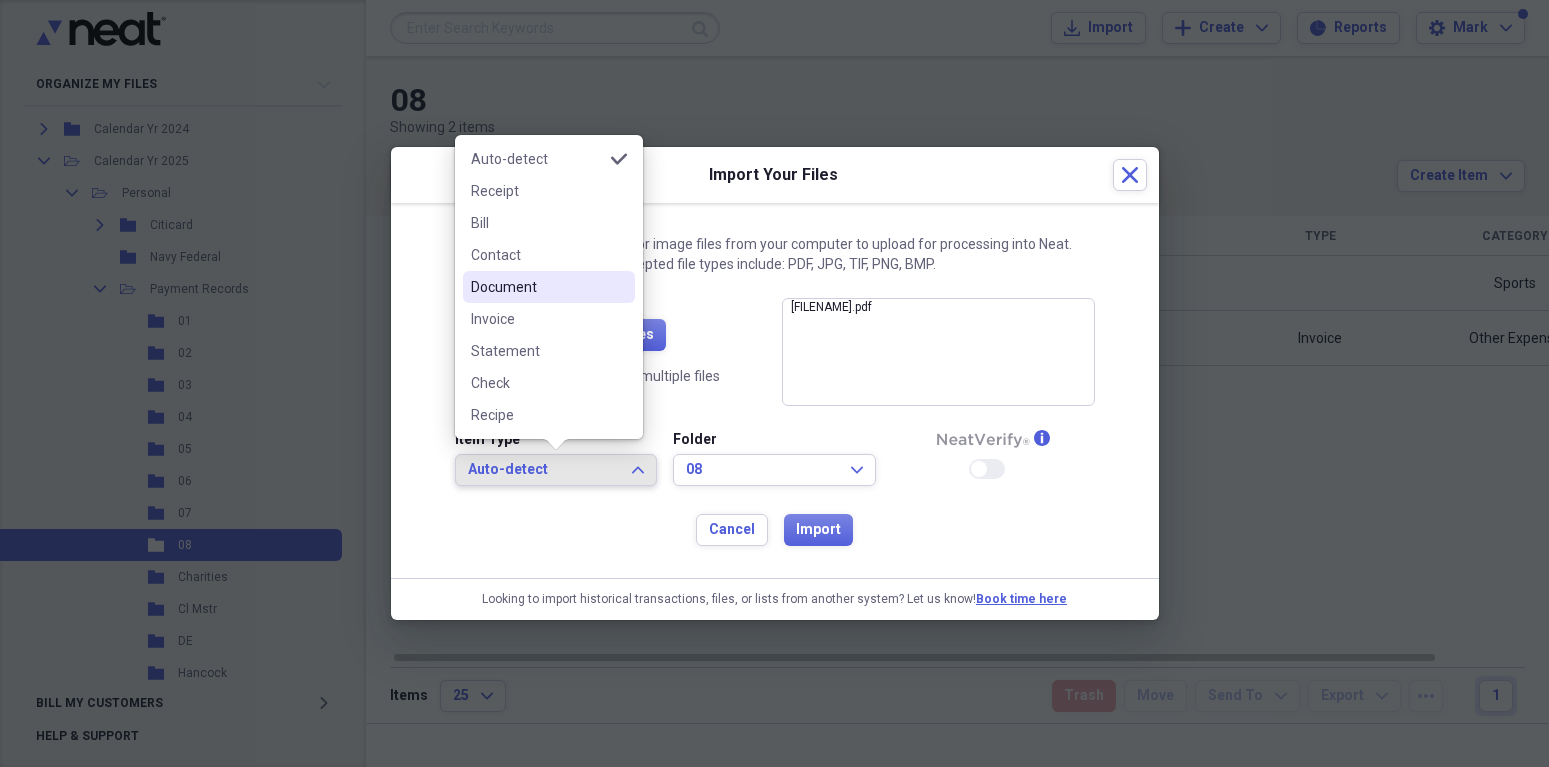 drag, startPoint x: 502, startPoint y: 287, endPoint x: 532, endPoint y: 299, distance: 32.31099 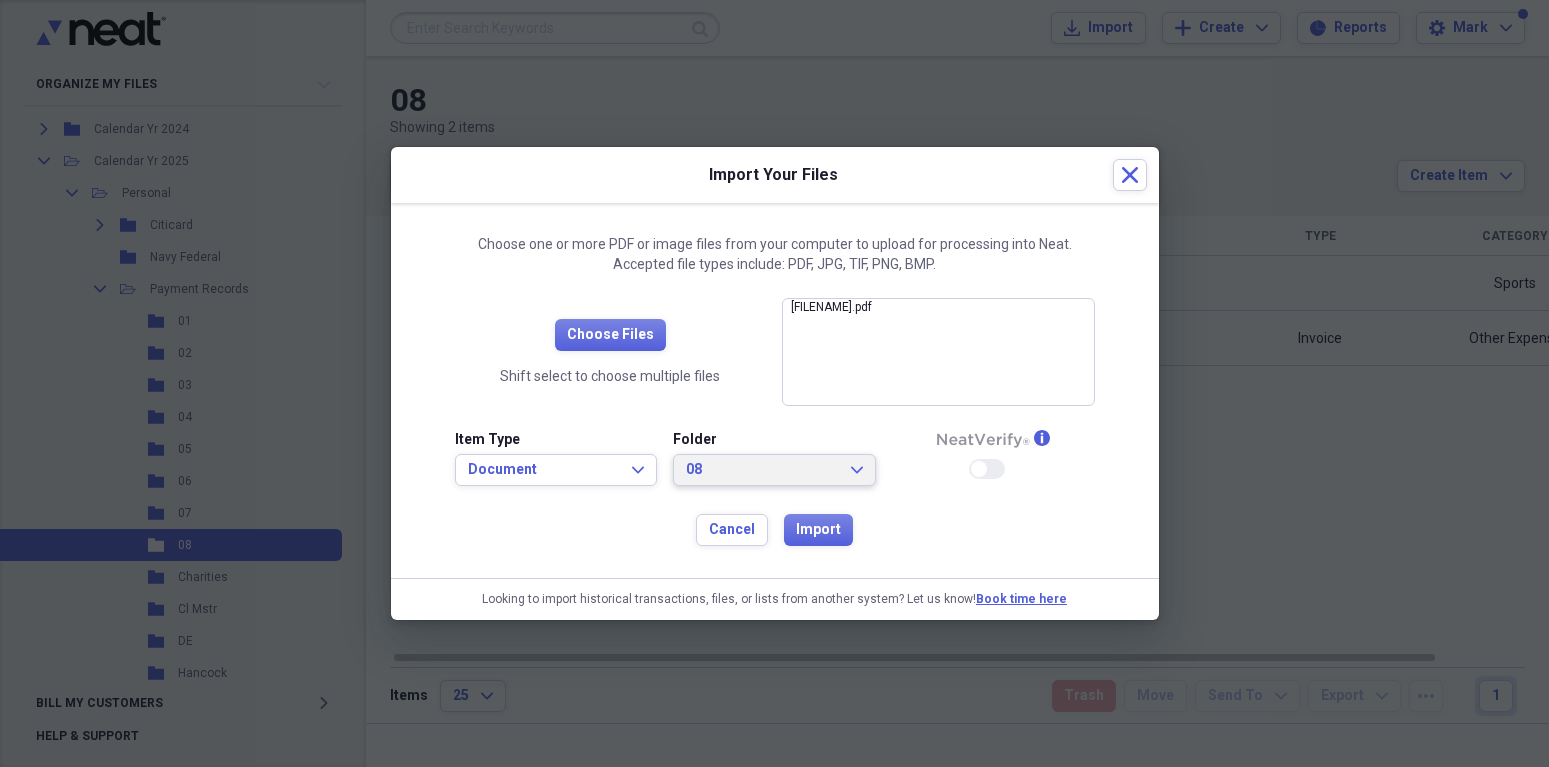 click on "Expand" 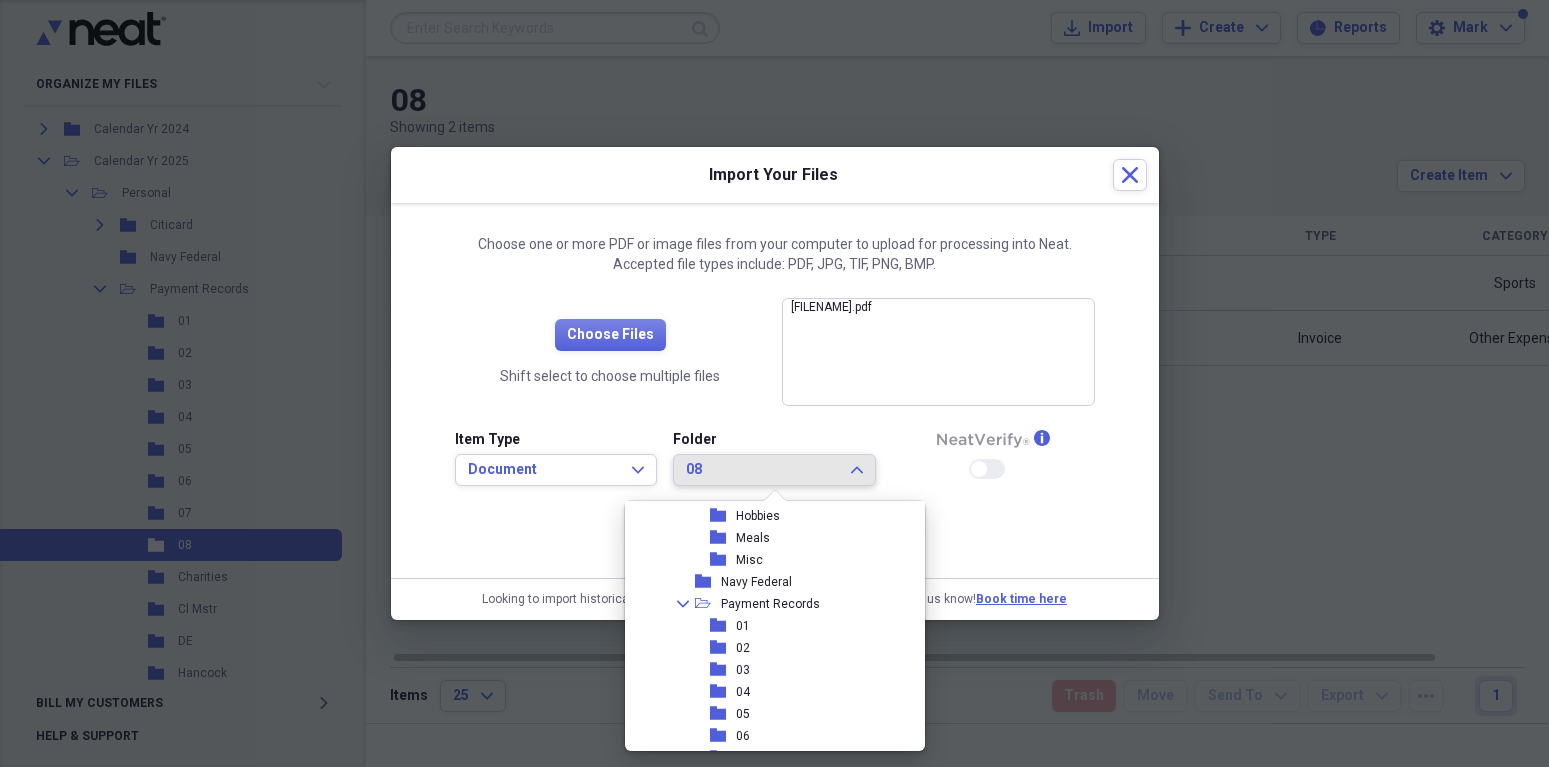 scroll, scrollTop: 385, scrollLeft: 0, axis: vertical 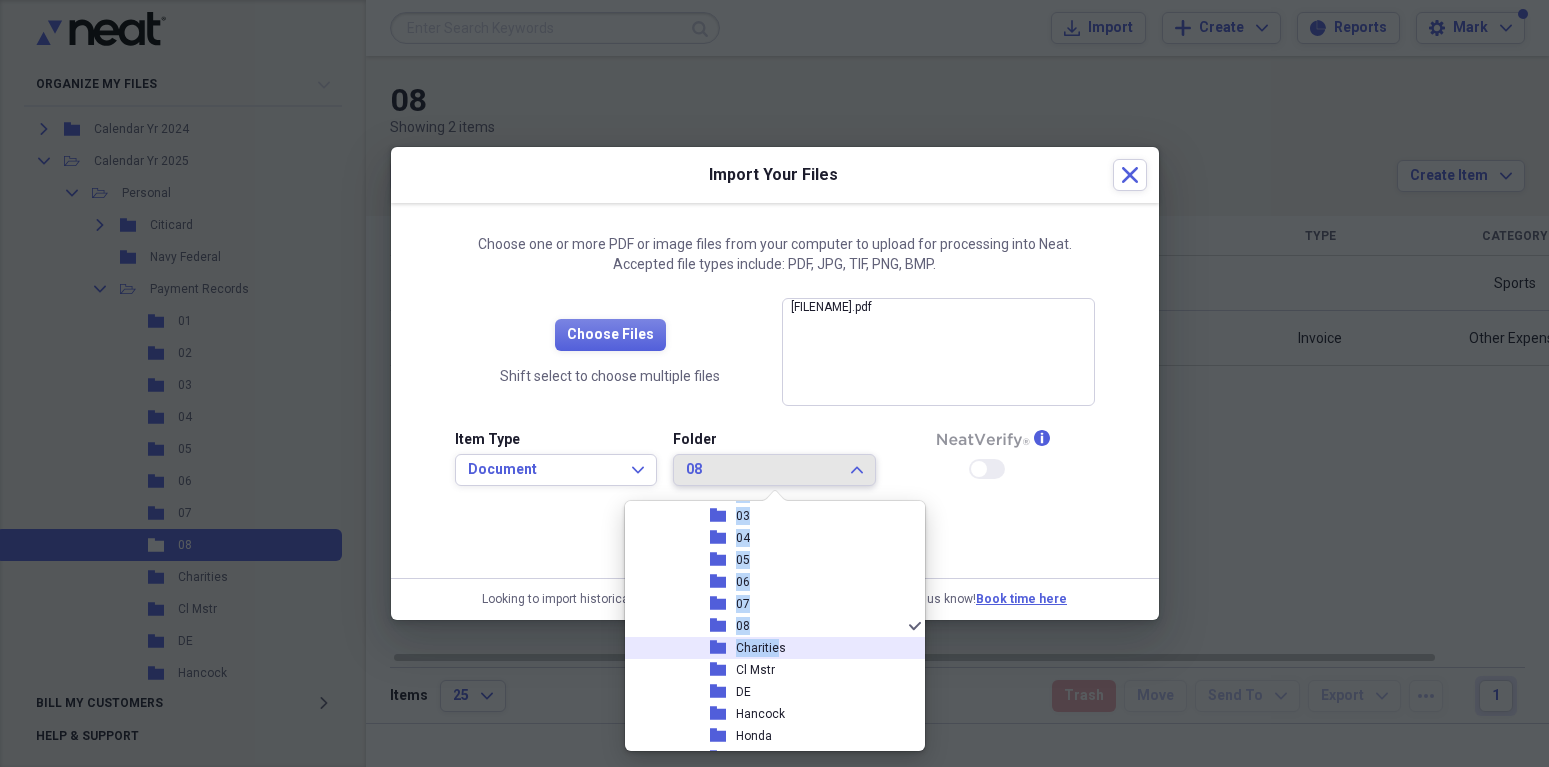 click on "Charities" at bounding box center [761, 648] 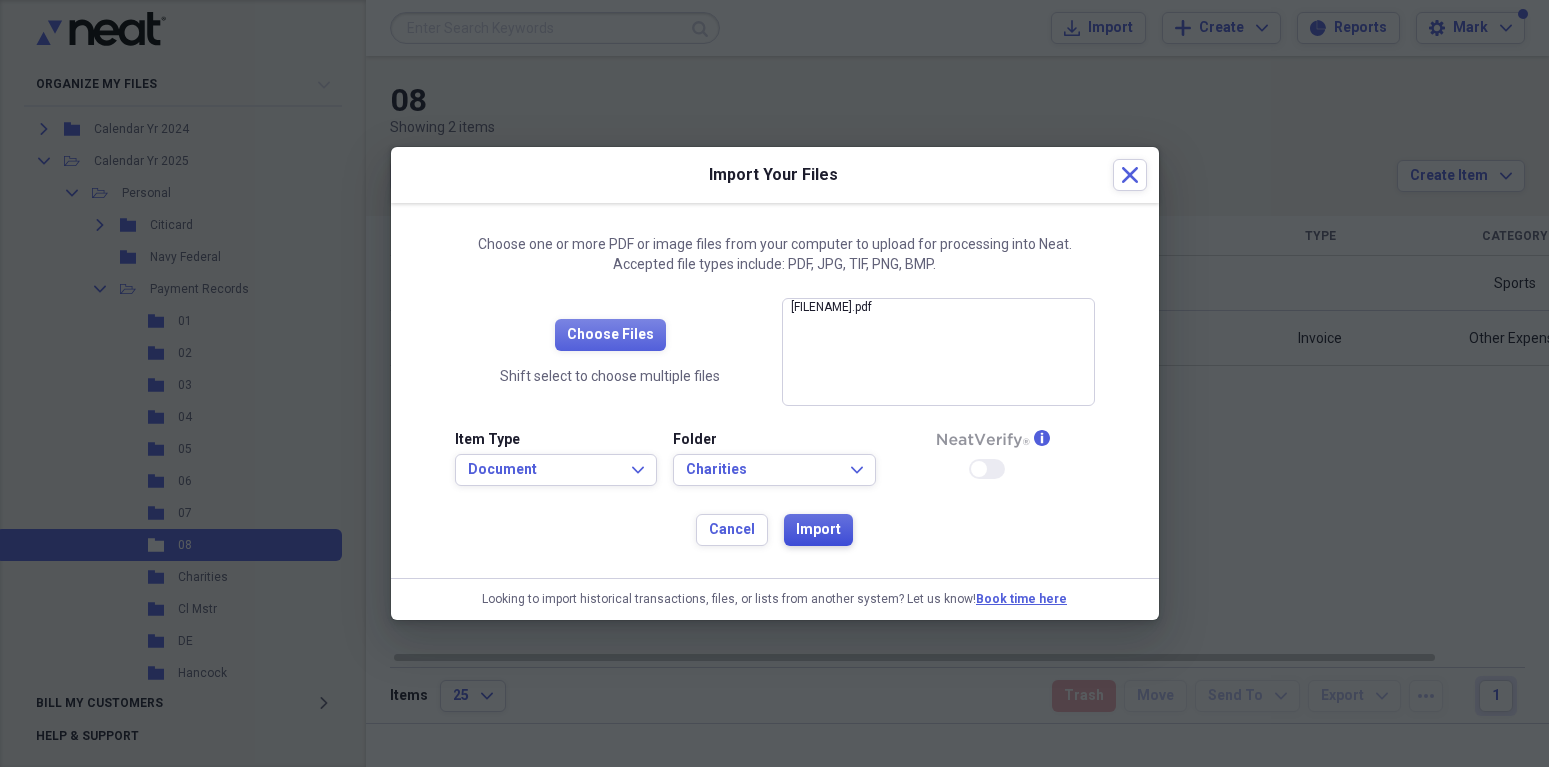 click on "Import" at bounding box center (818, 530) 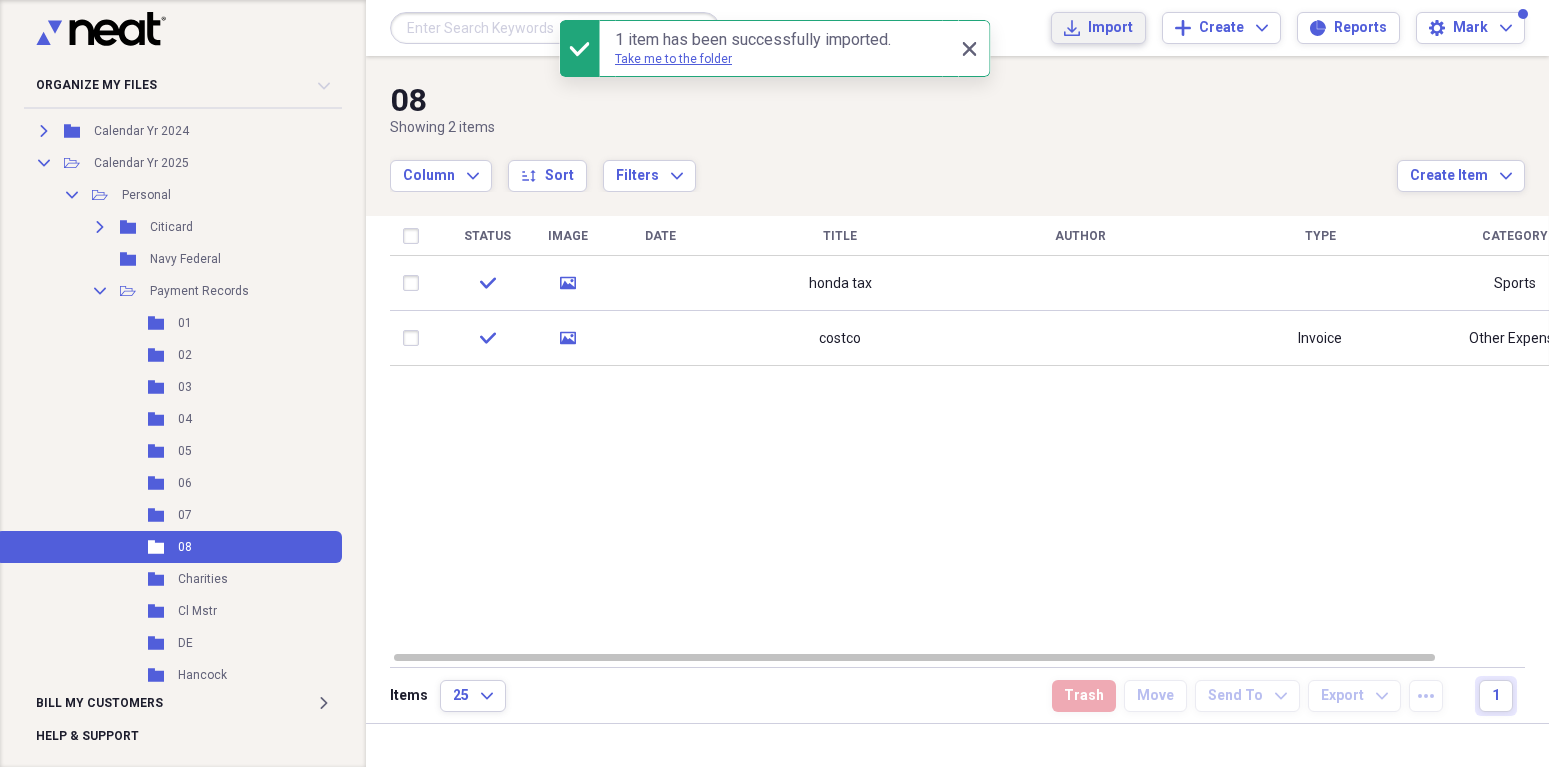 click on "Import" at bounding box center [1110, 28] 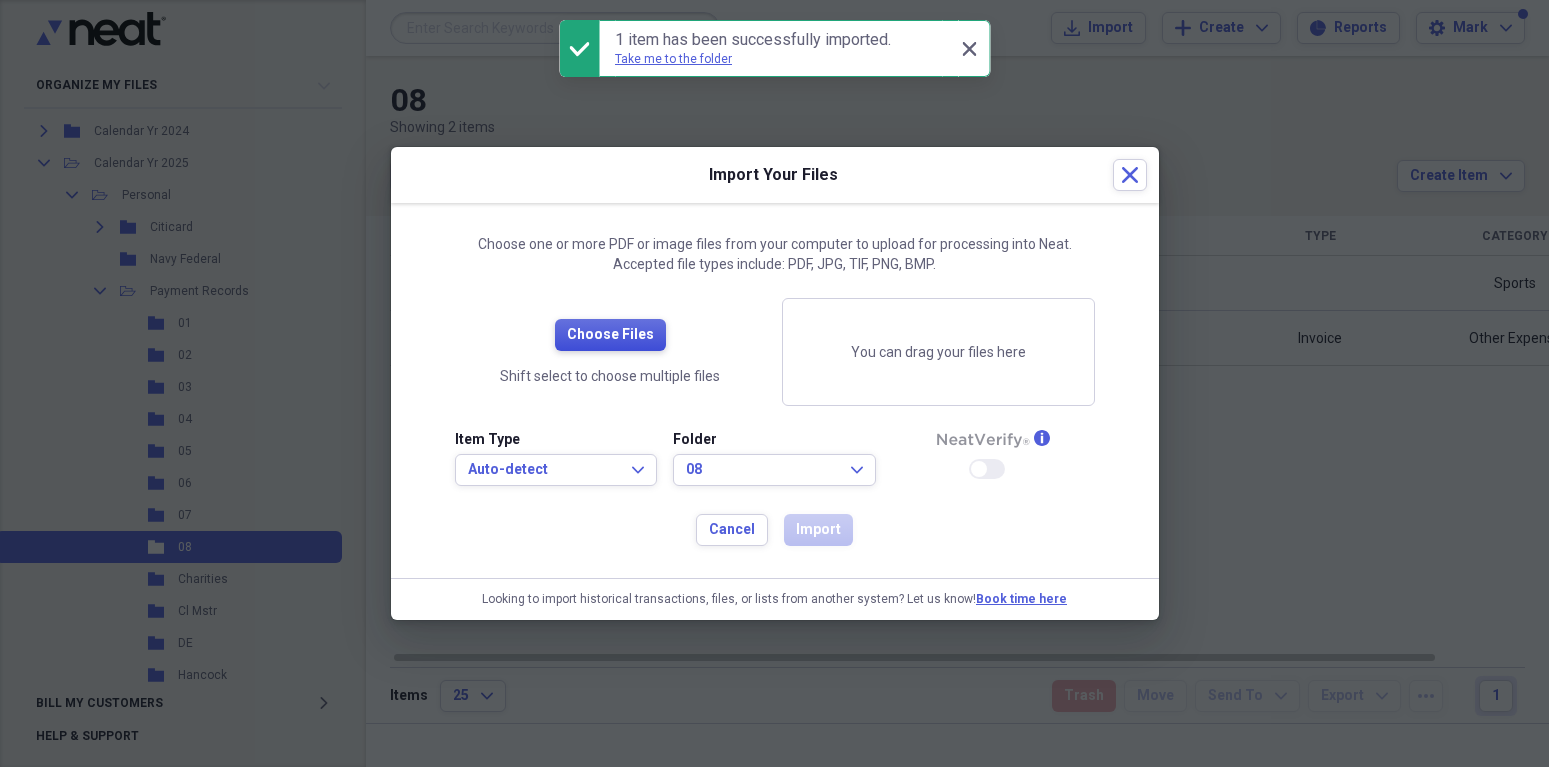 click on "Choose Files" at bounding box center (610, 335) 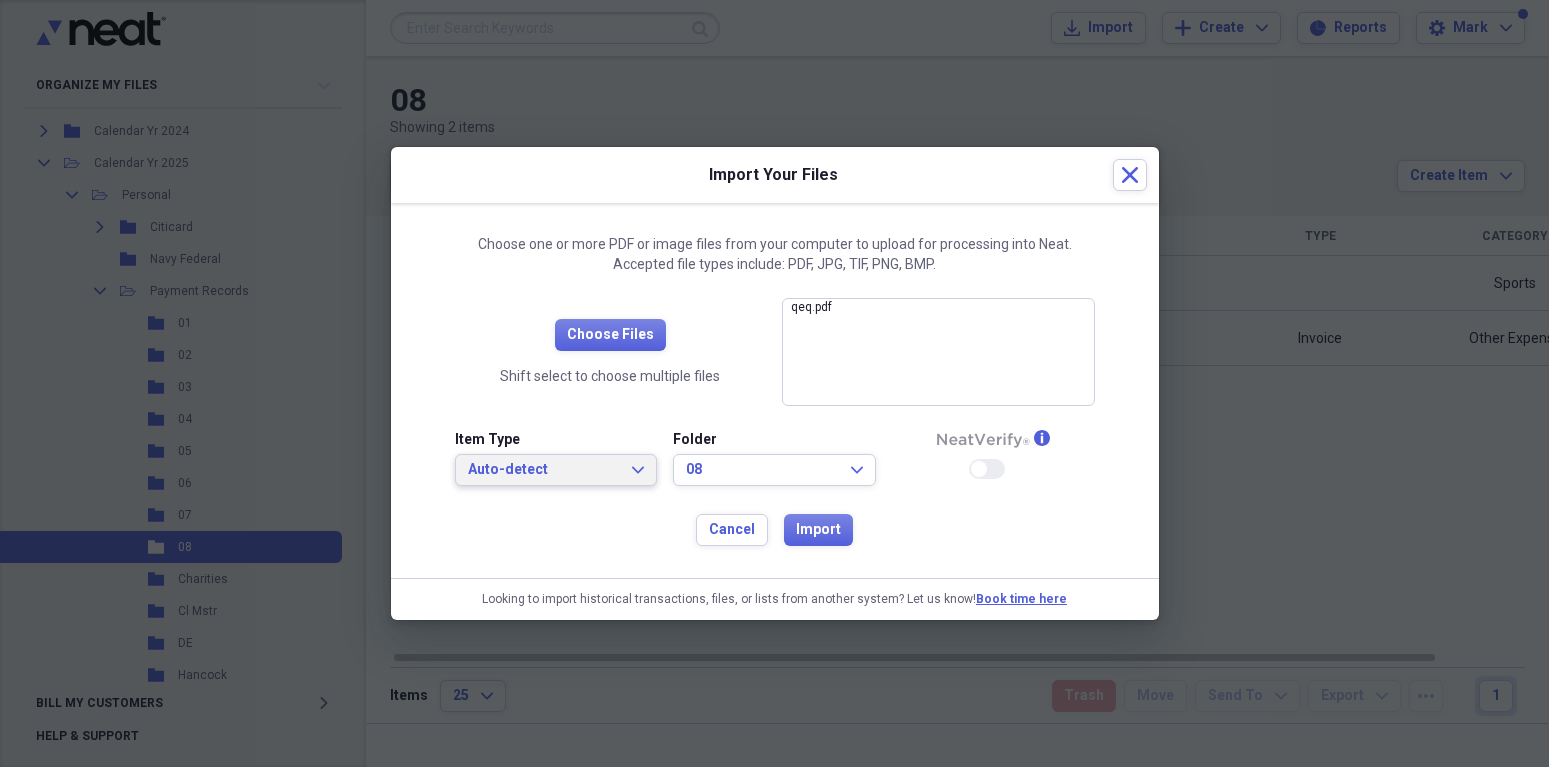 click on "Expand" 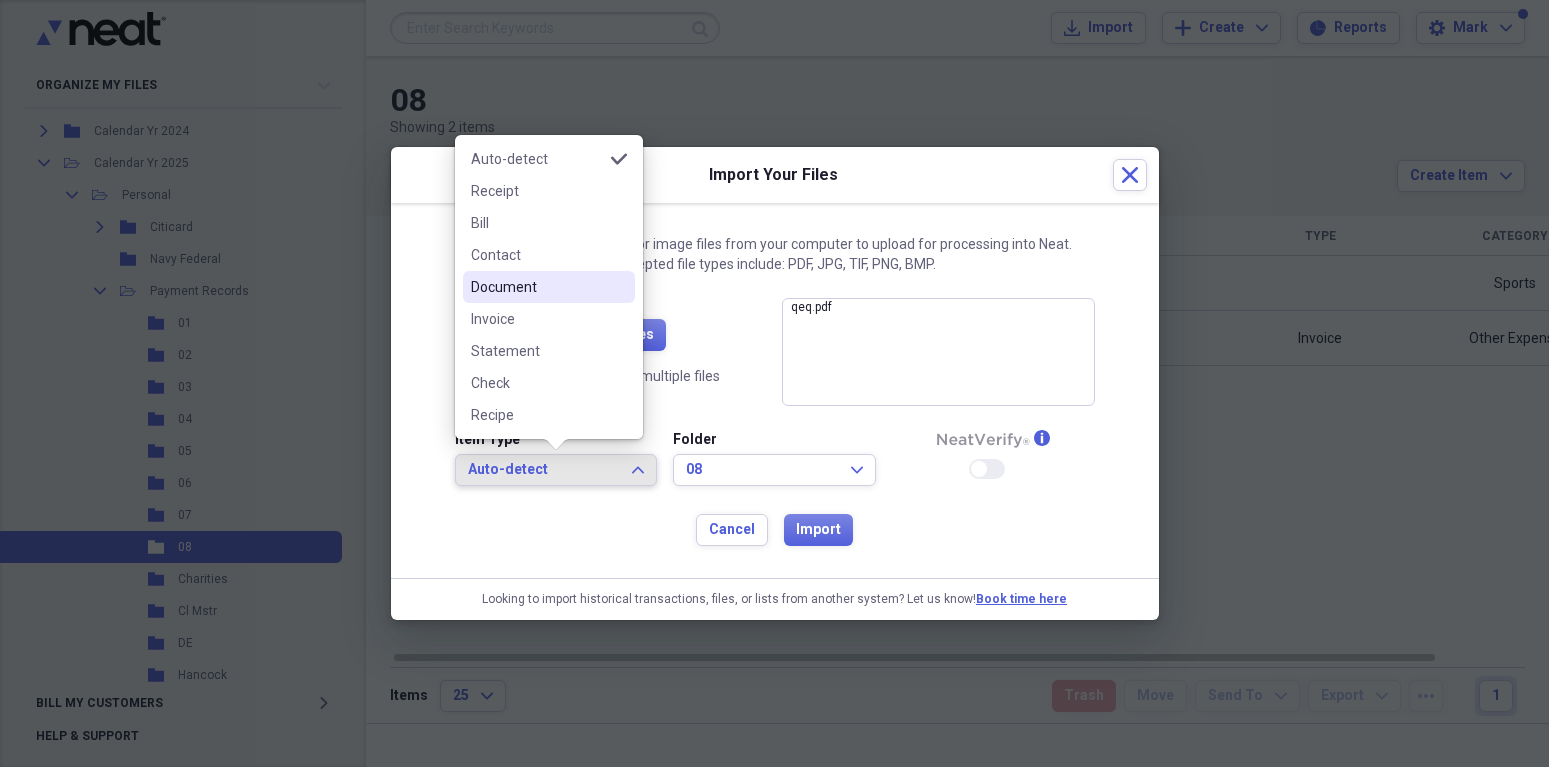 click on "Document" at bounding box center [537, 287] 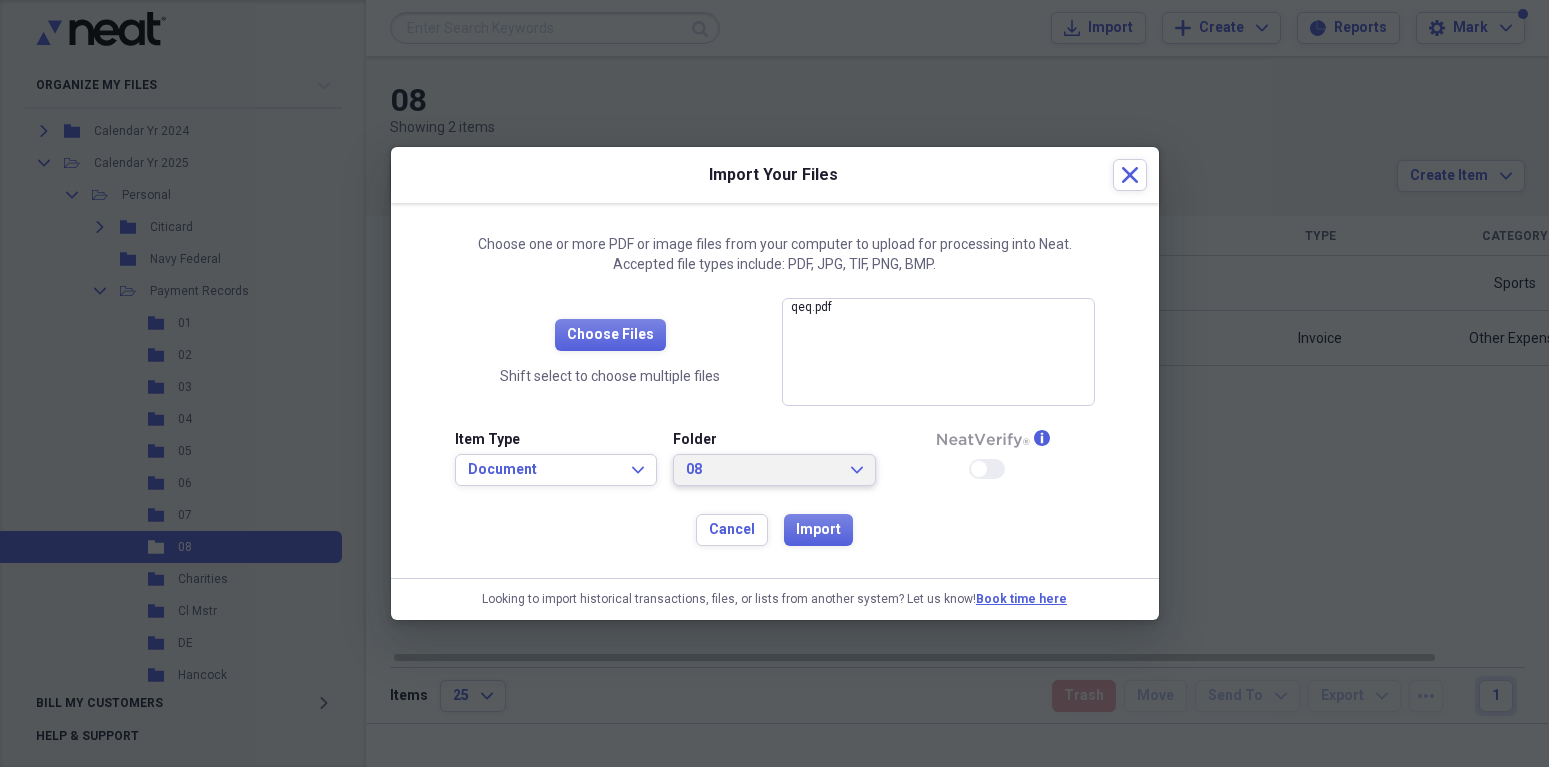 click on "Expand" 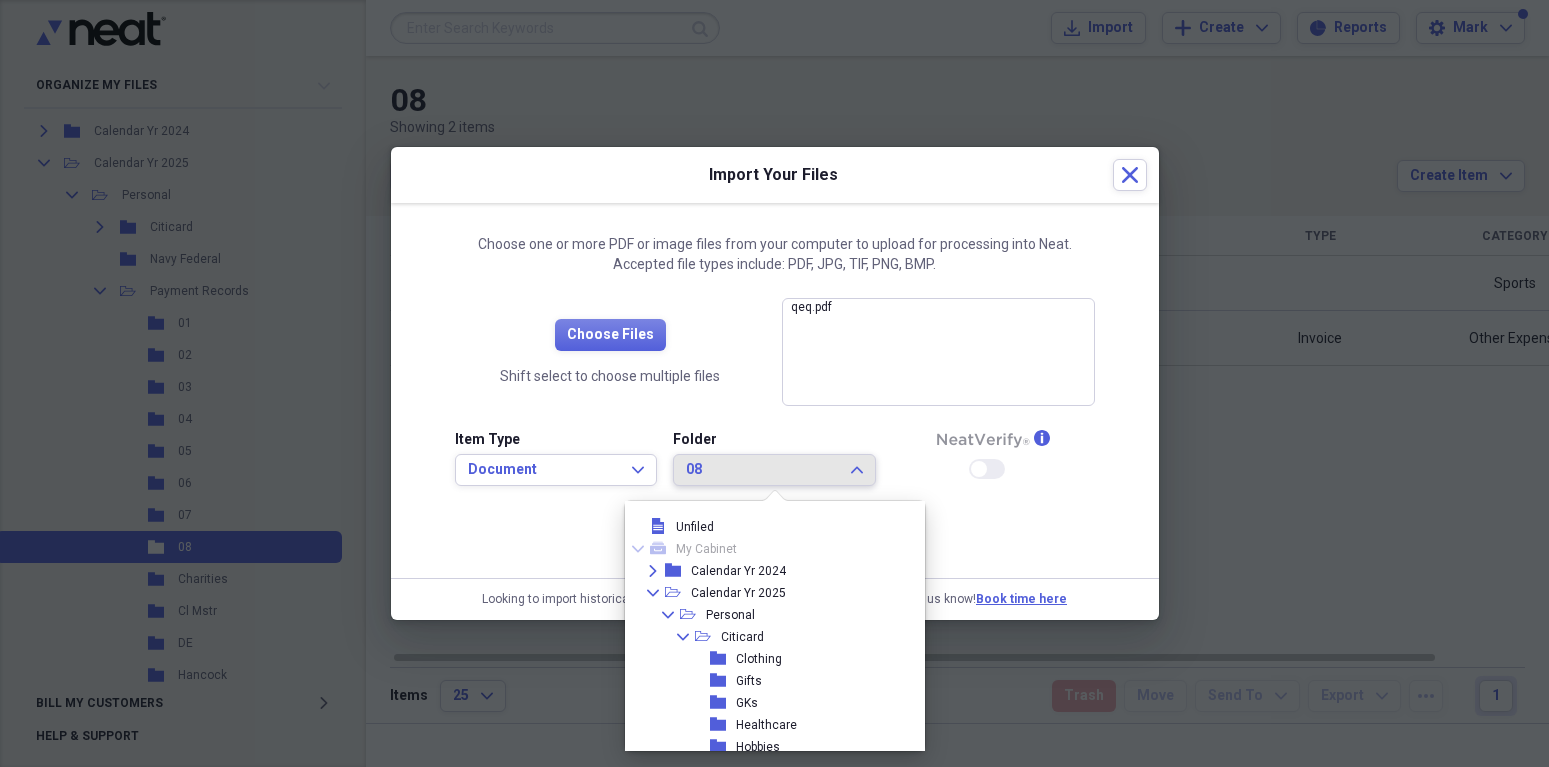 scroll, scrollTop: 385, scrollLeft: 0, axis: vertical 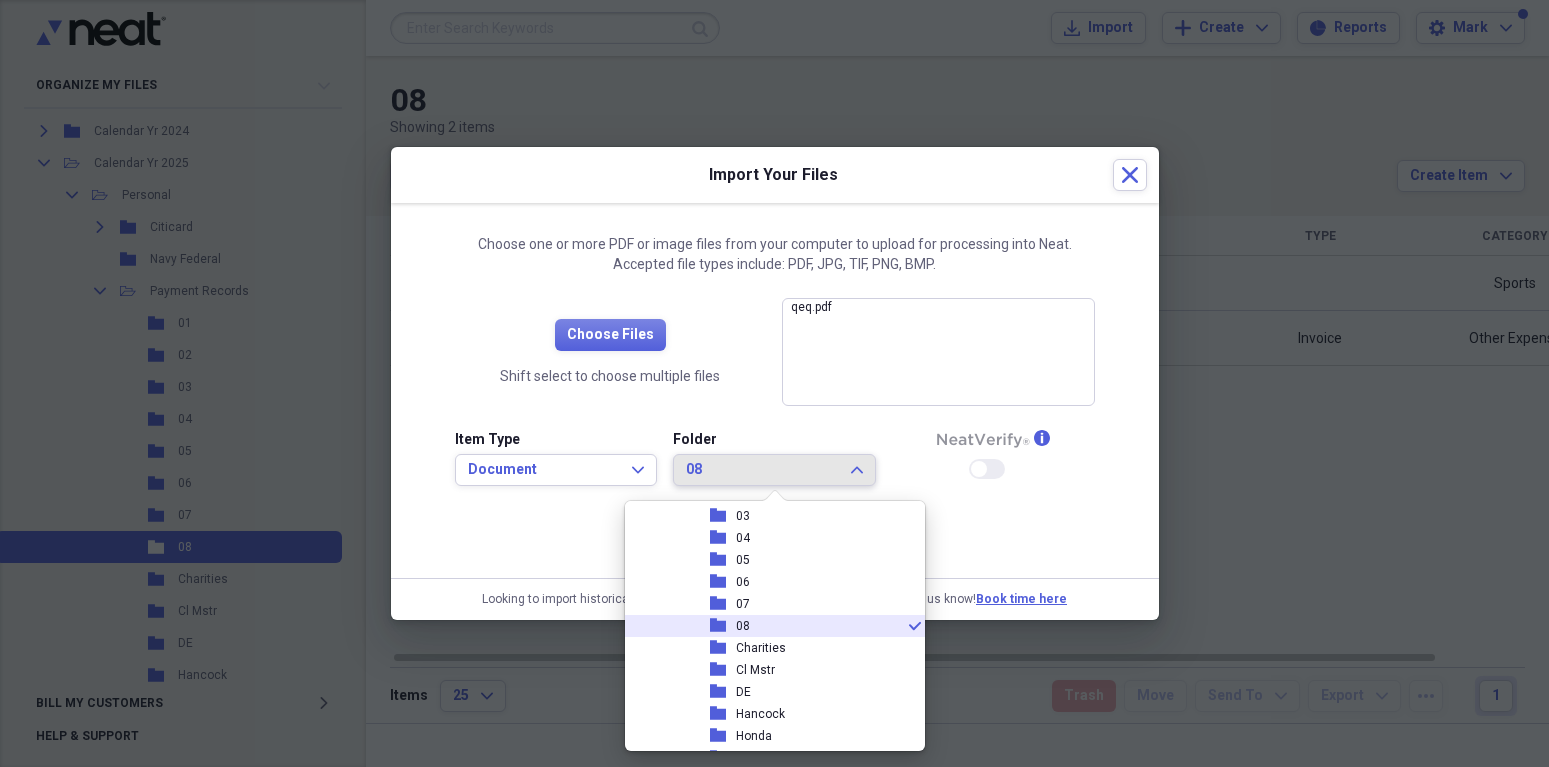 click on "folder" at bounding box center (723, 626) 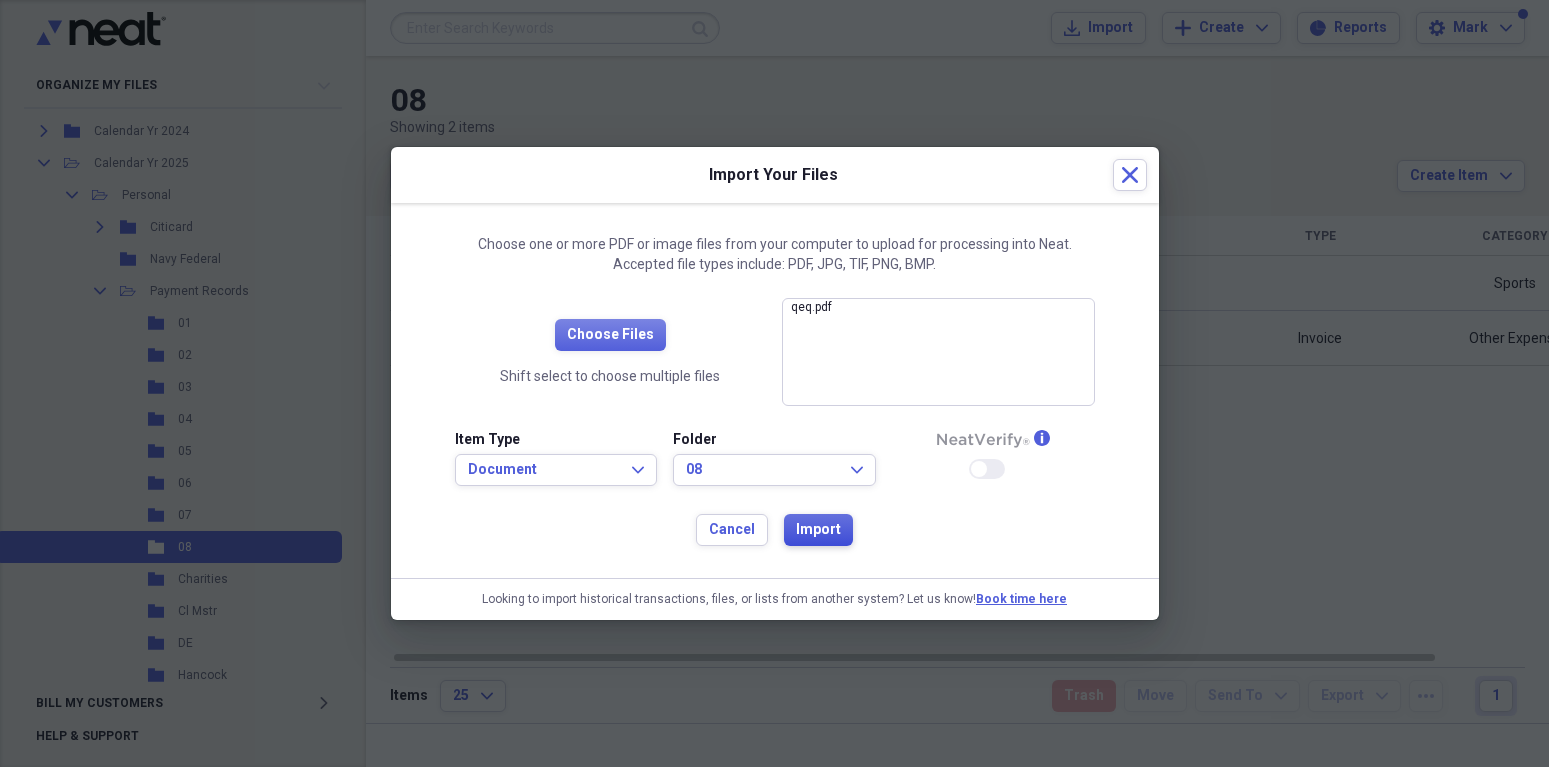 click on "Import" at bounding box center [818, 530] 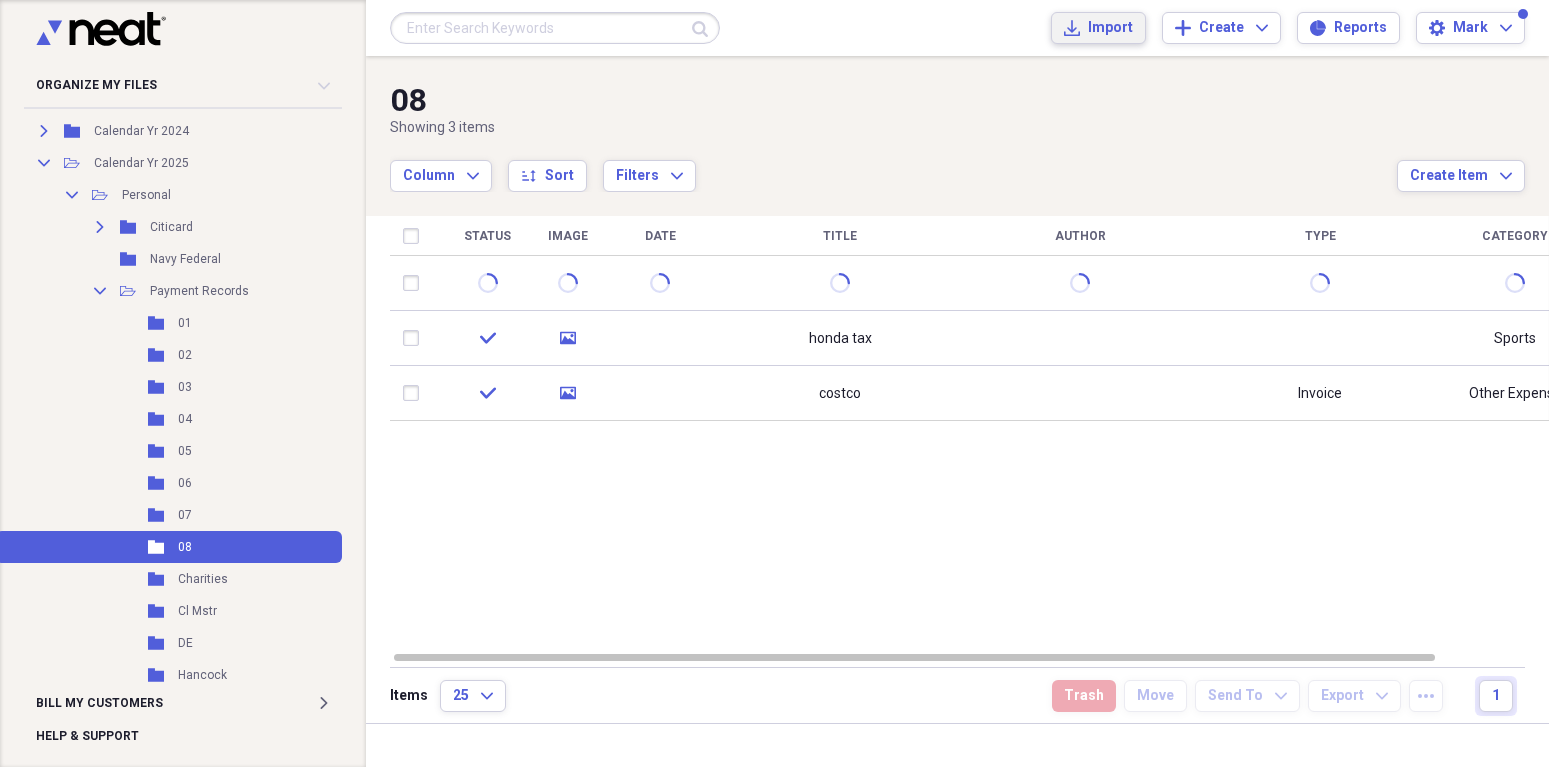 click on "Import Import" at bounding box center [1098, 28] 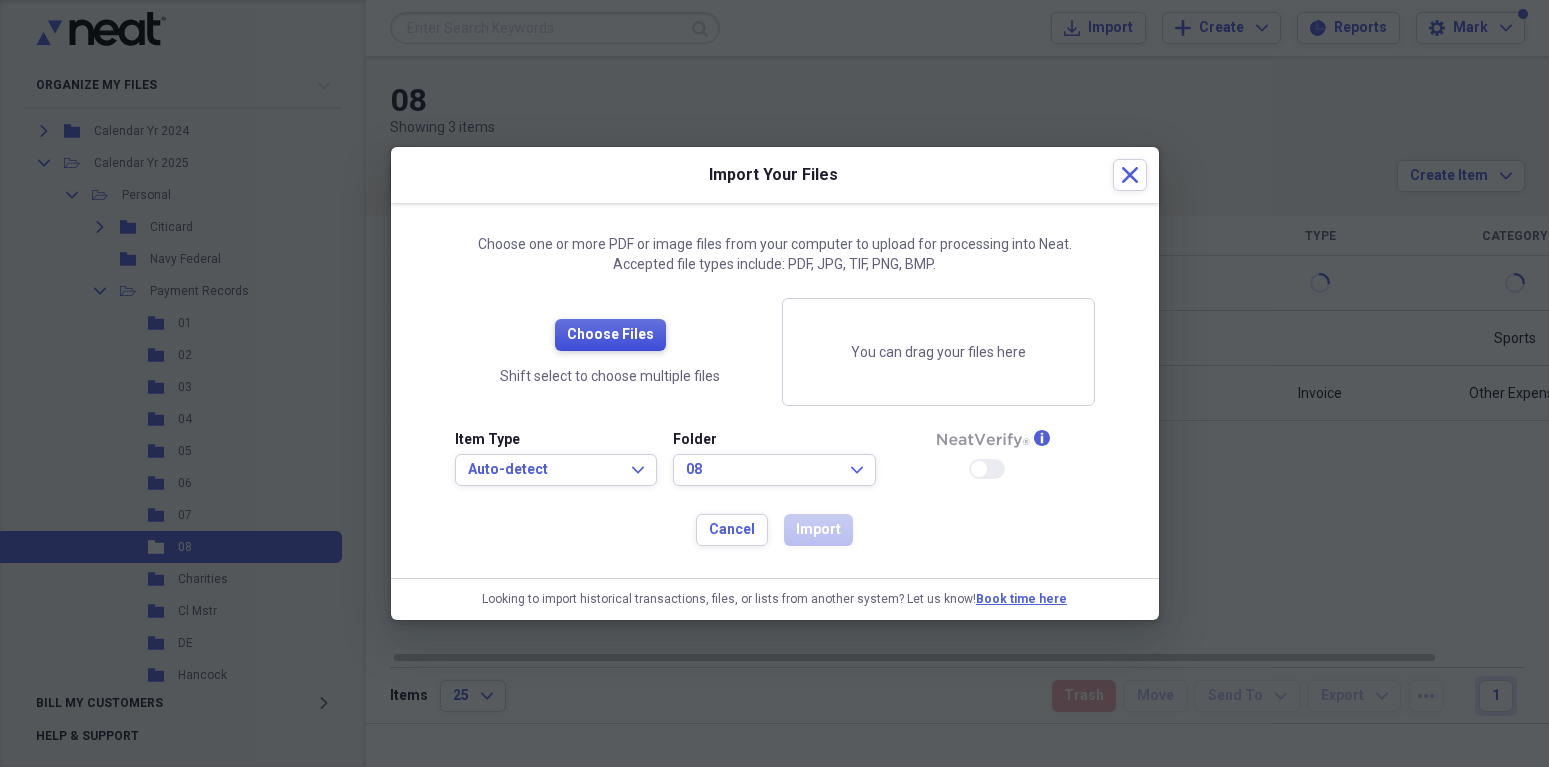 click on "Choose Files" at bounding box center [610, 335] 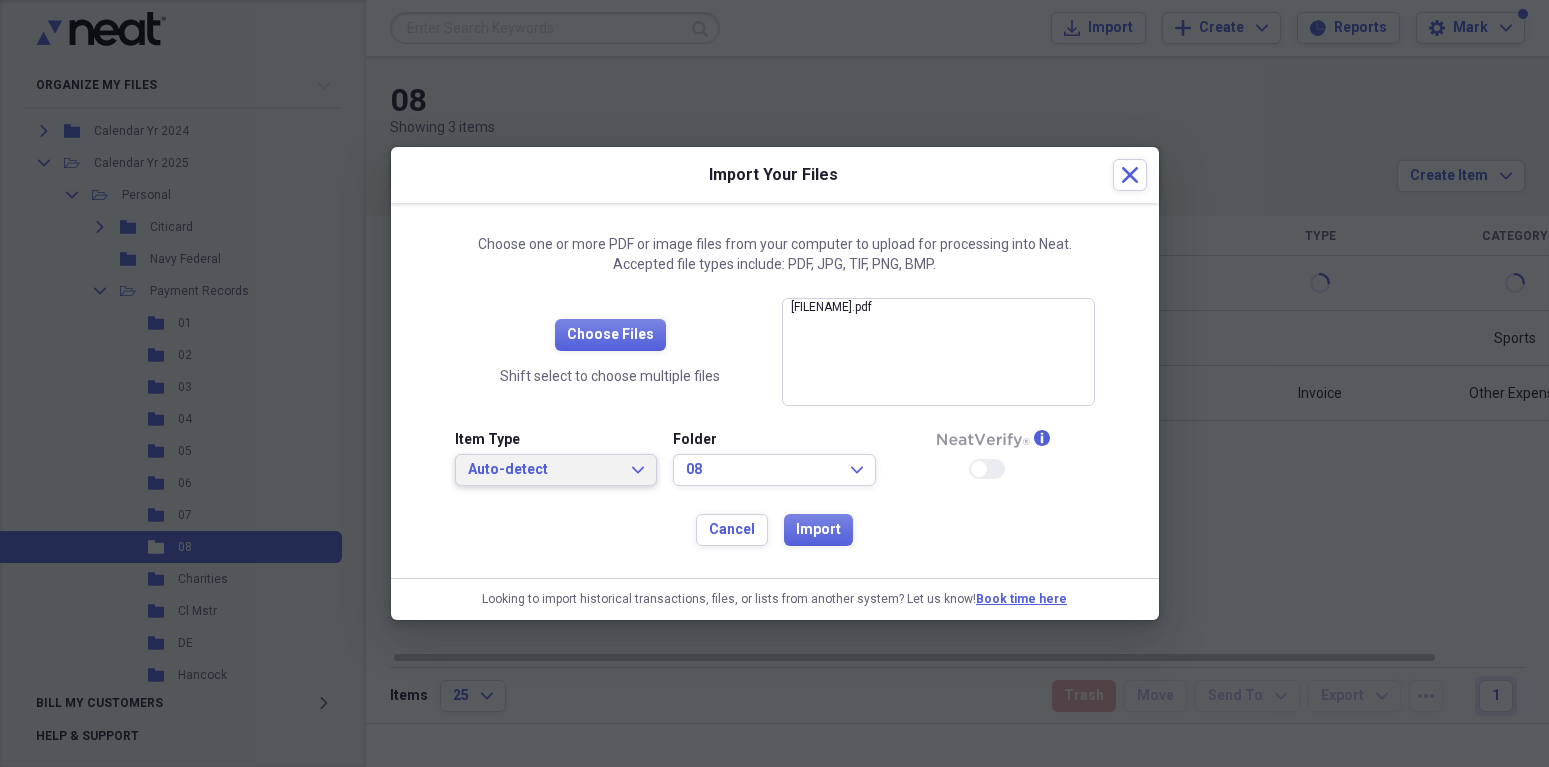drag, startPoint x: 634, startPoint y: 465, endPoint x: 629, endPoint y: 445, distance: 20.615528 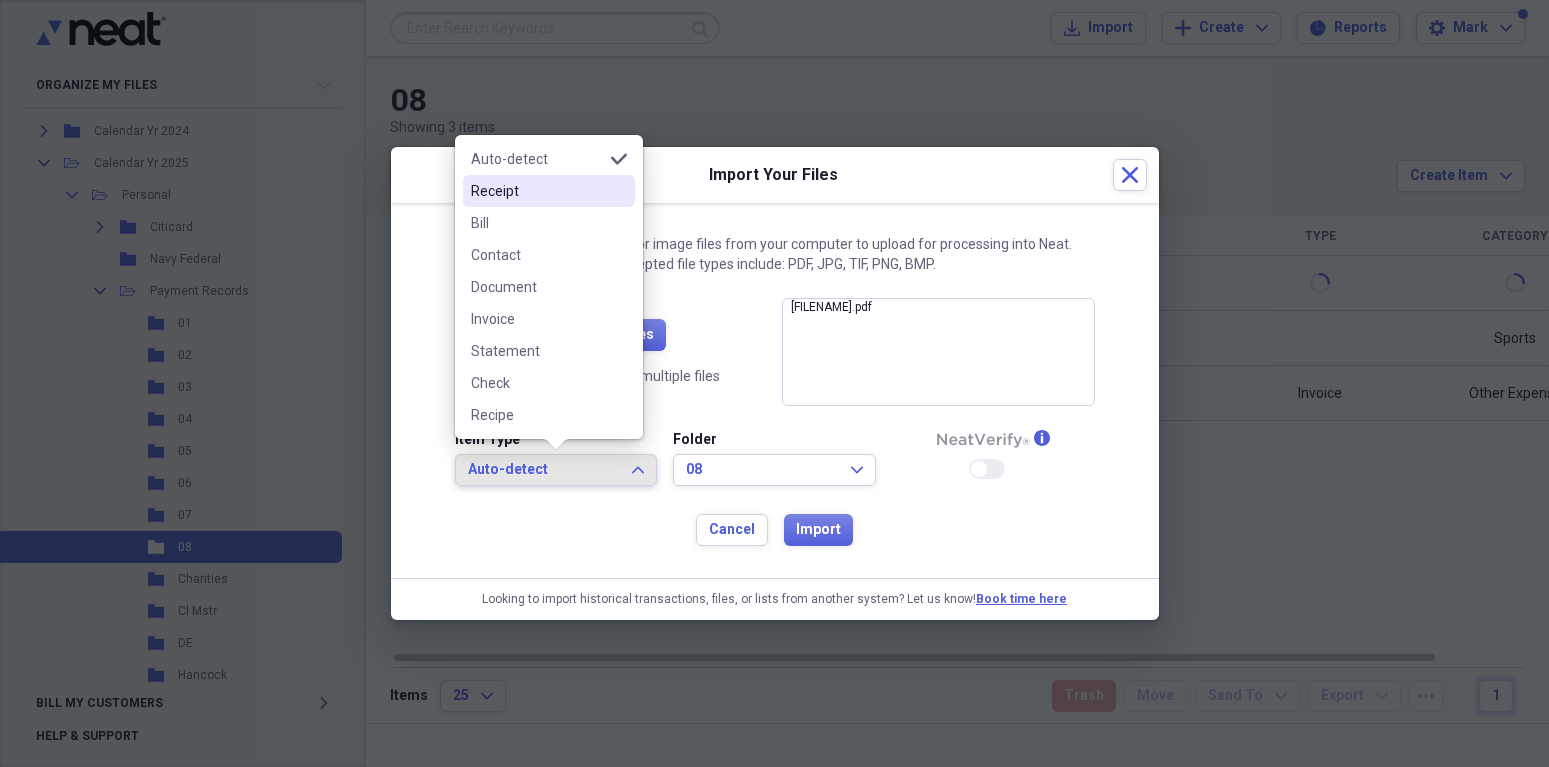 click on "Receipt" at bounding box center (537, 191) 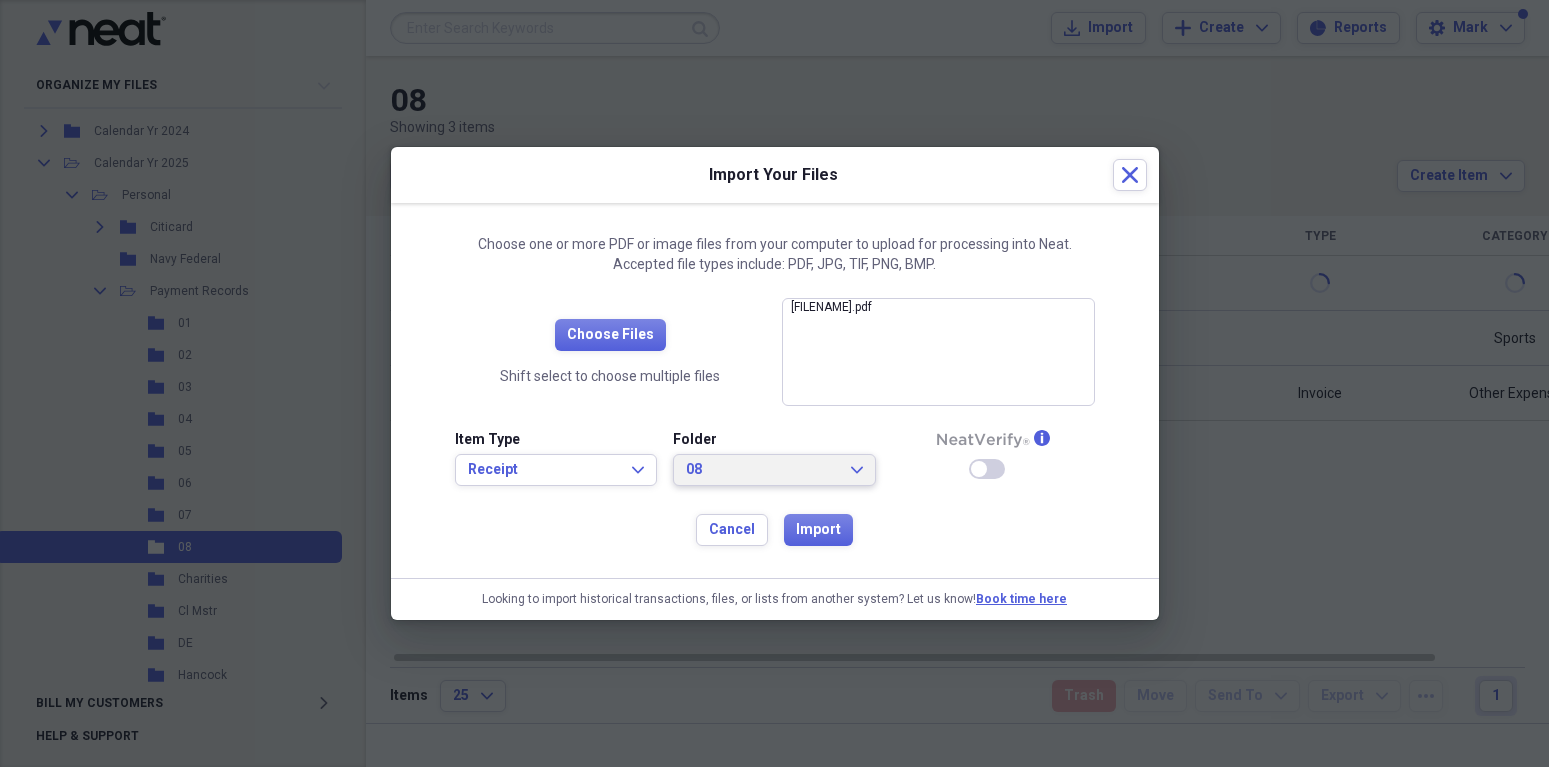 click on "08 Expand" at bounding box center [774, 470] 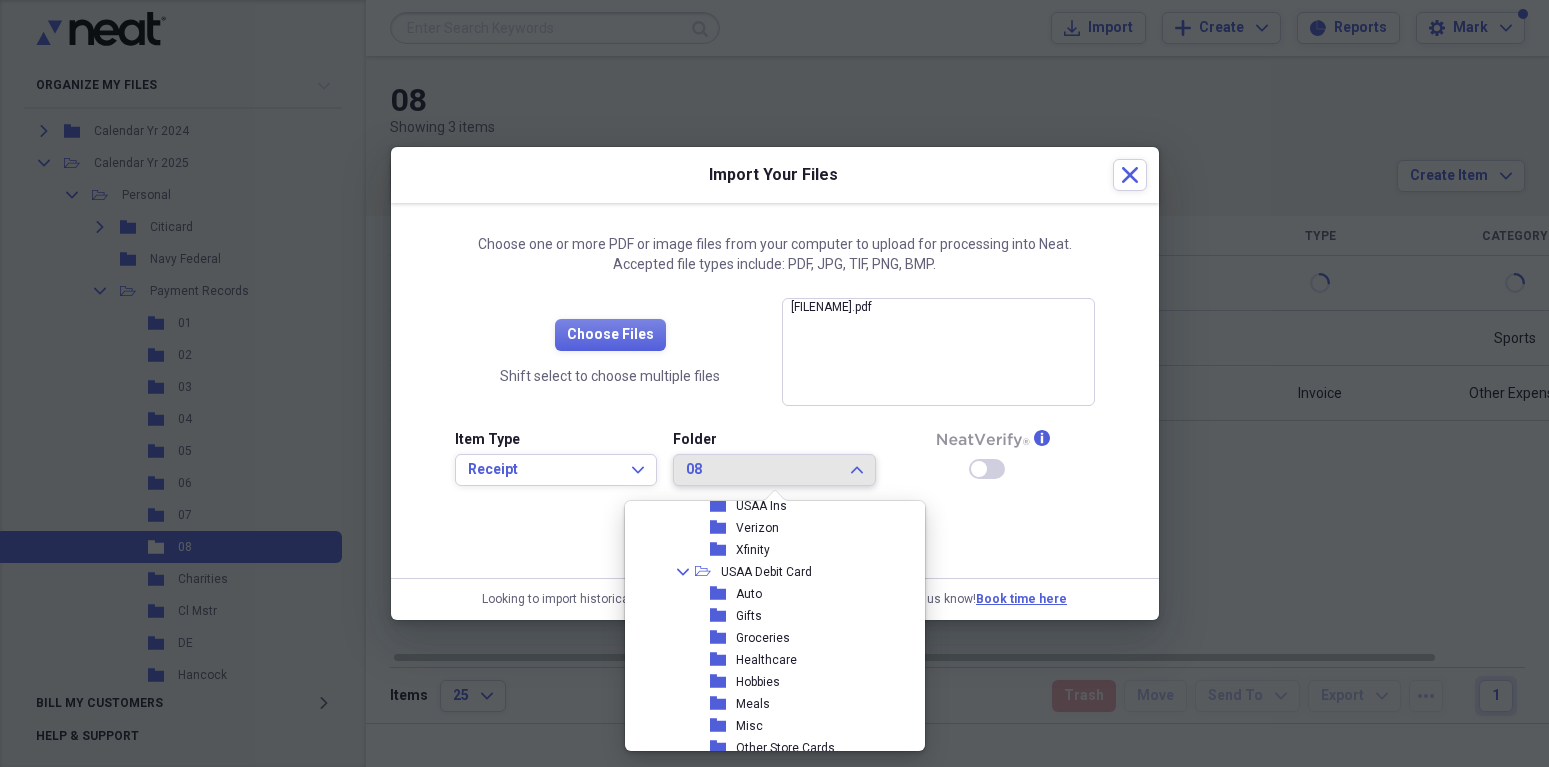 scroll, scrollTop: 842, scrollLeft: 0, axis: vertical 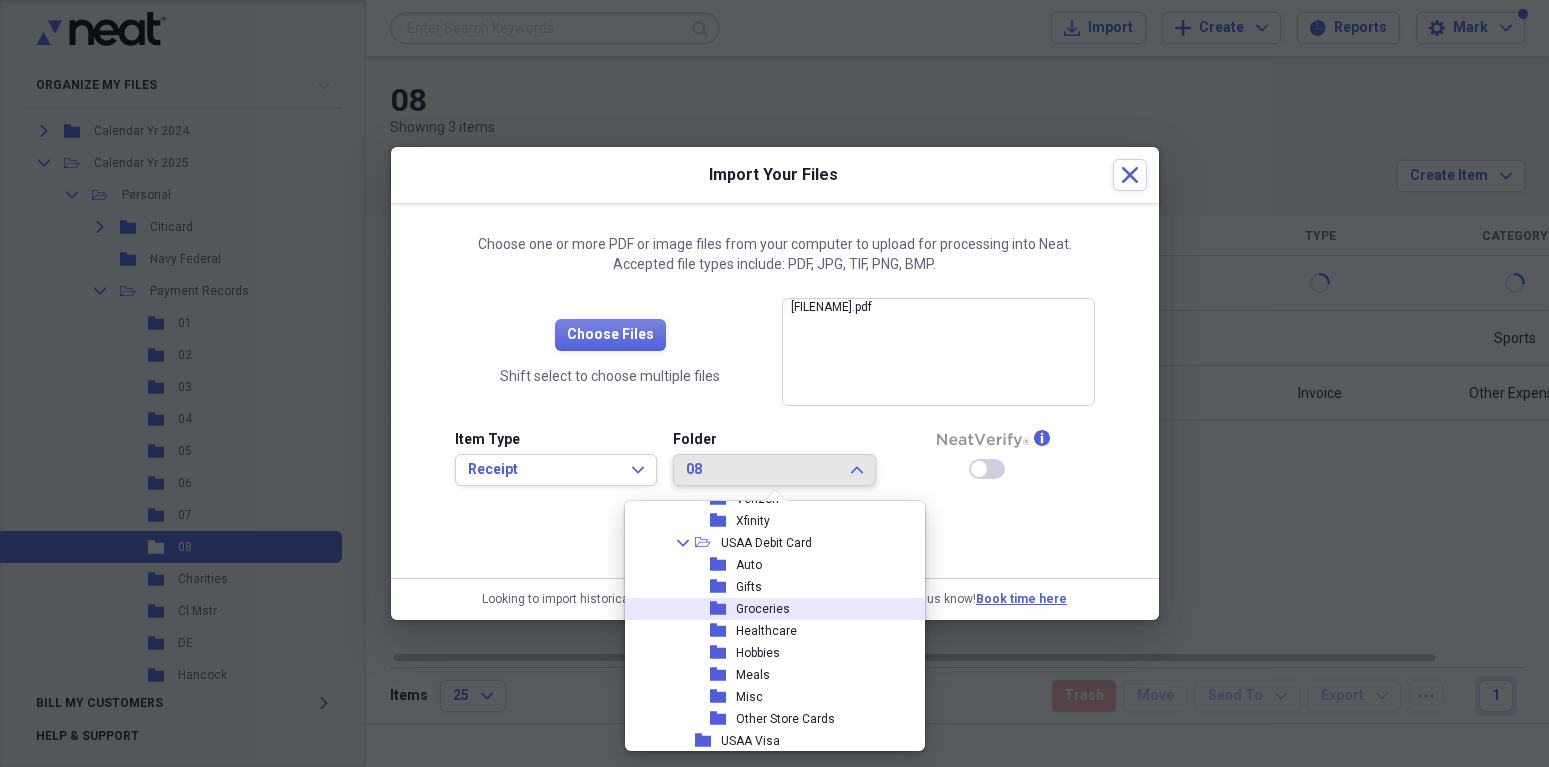 click on "Groceries" at bounding box center (763, 609) 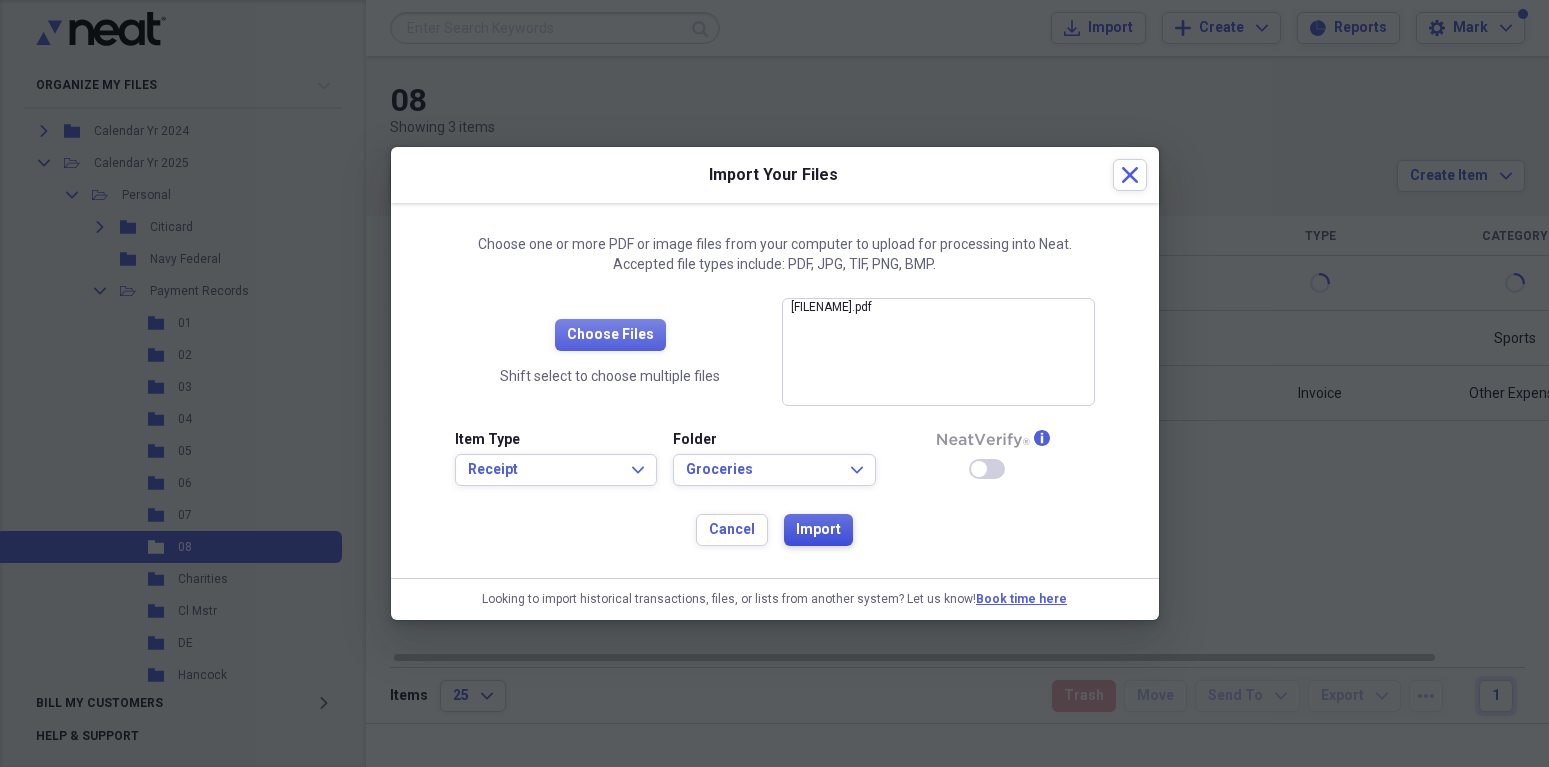 click on "Import" at bounding box center (818, 530) 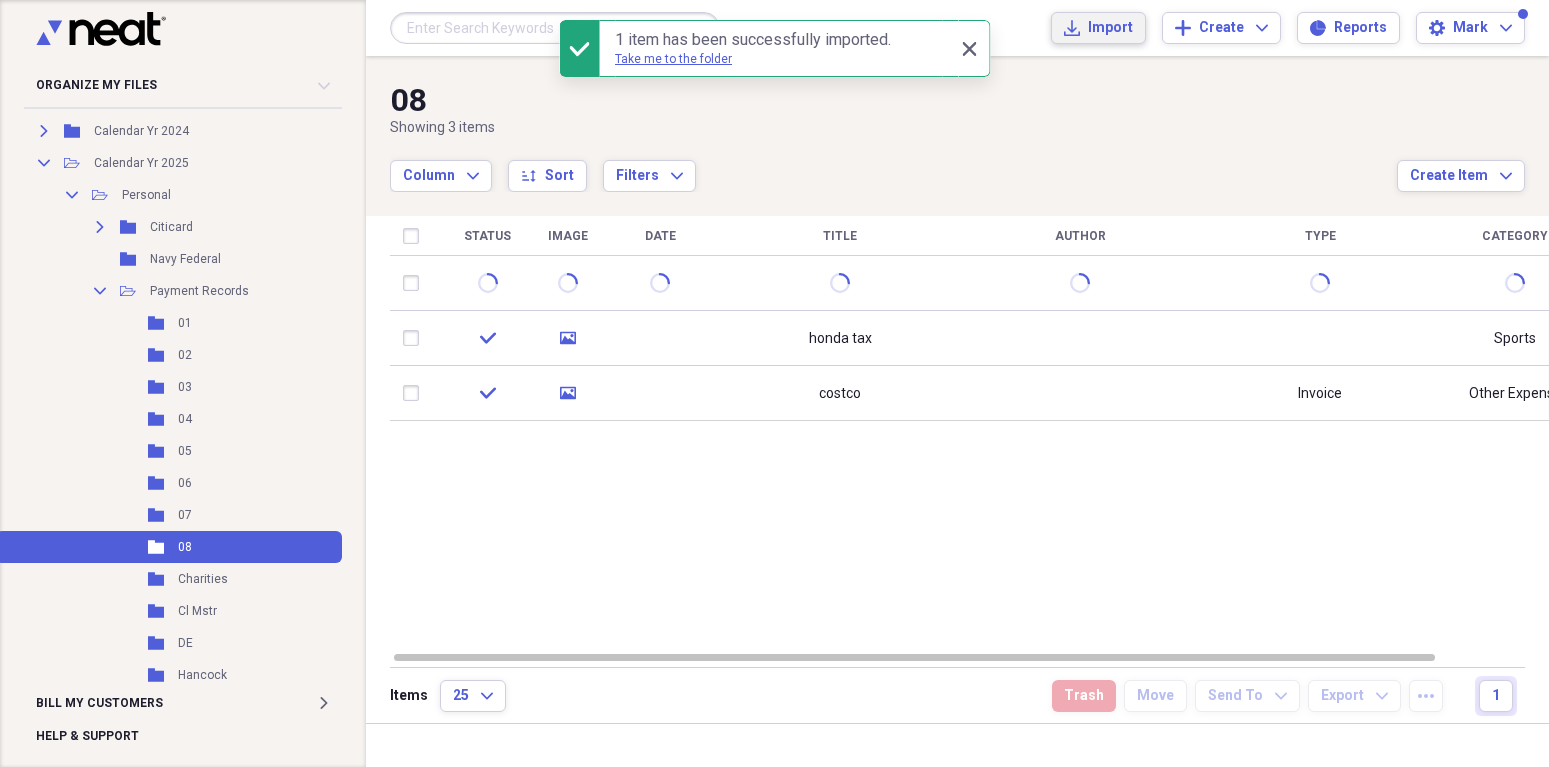 click on "Import" at bounding box center (1110, 28) 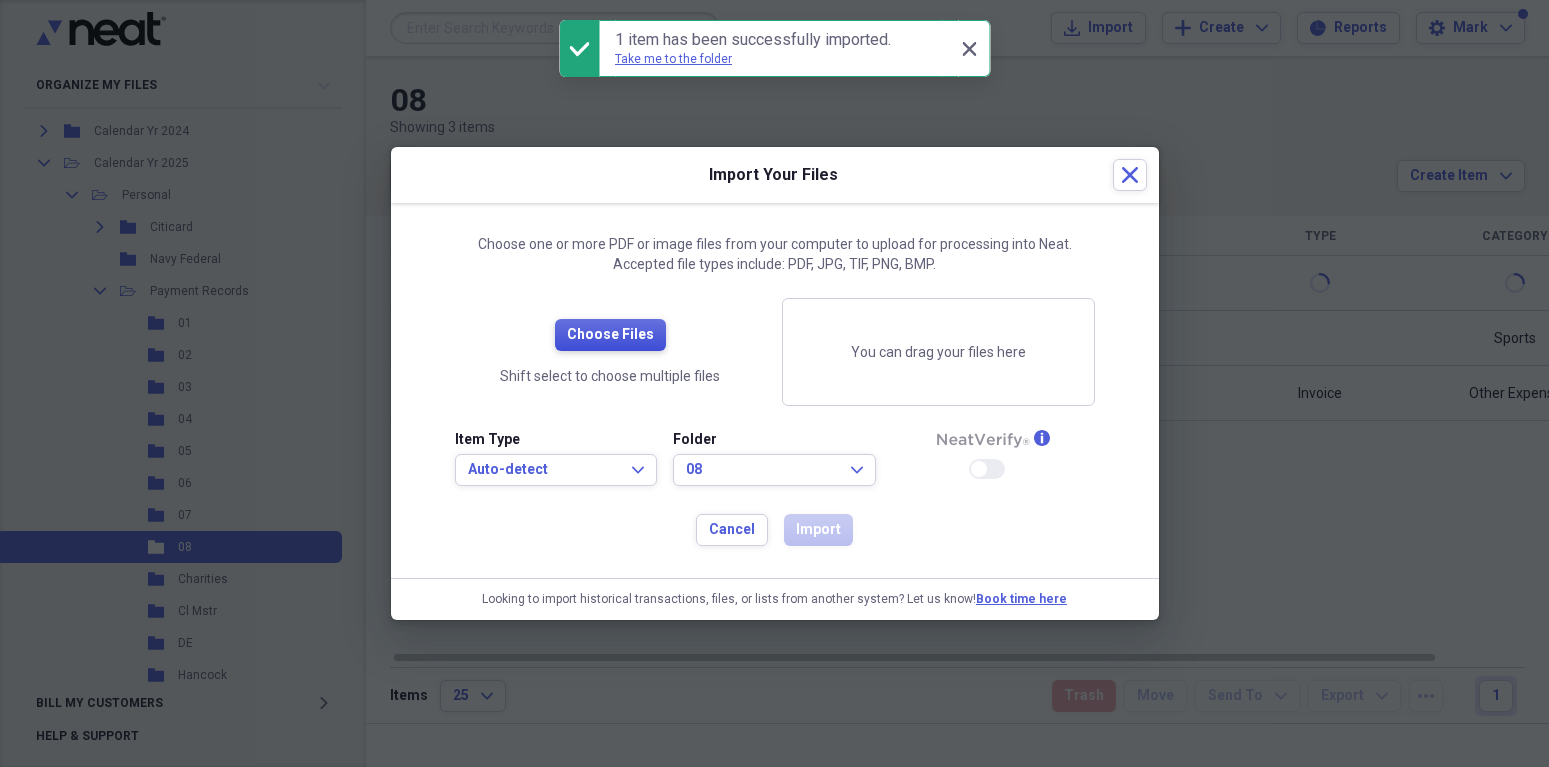 click on "Choose Files" at bounding box center [610, 335] 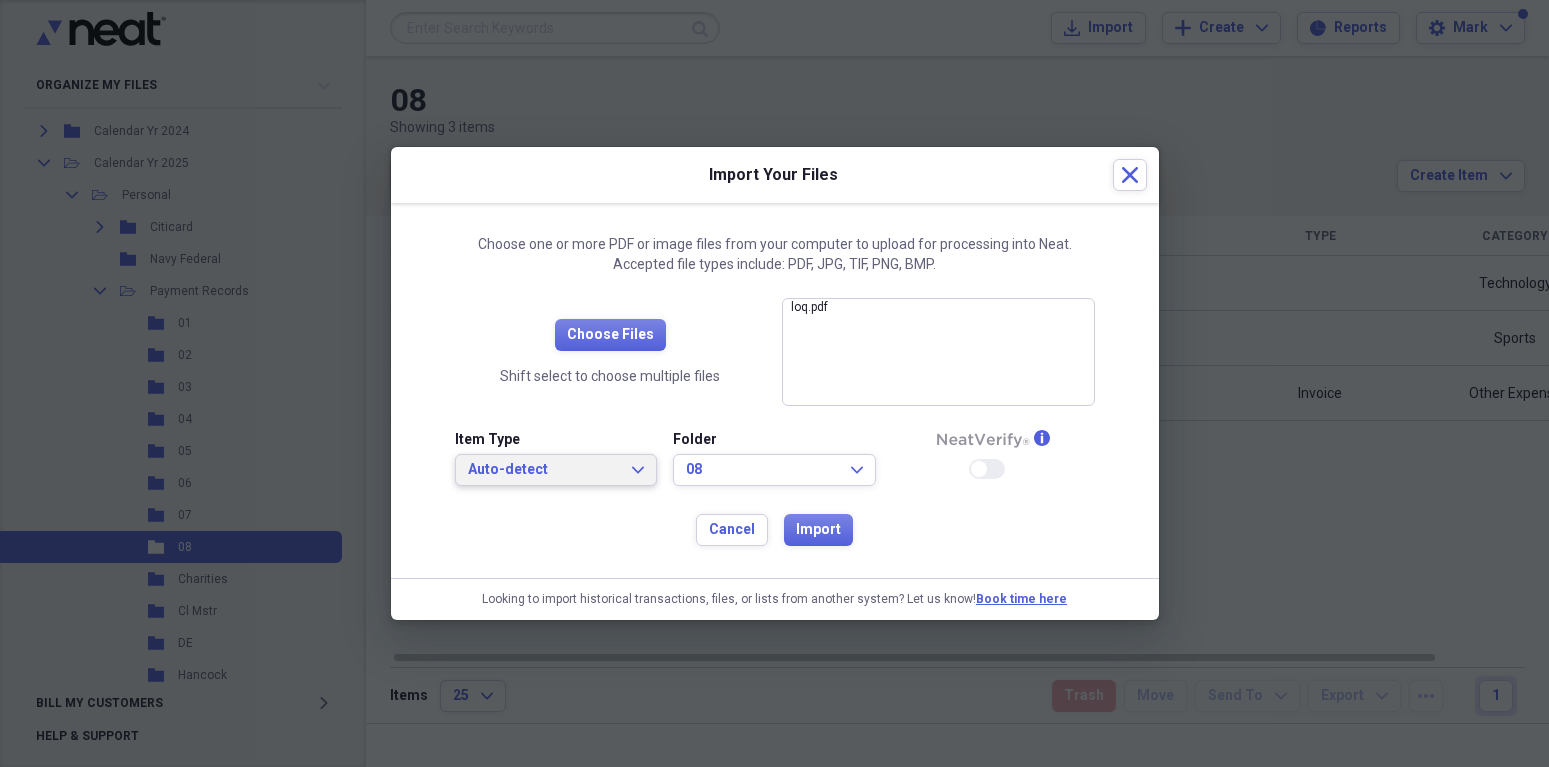 click on "Expand" 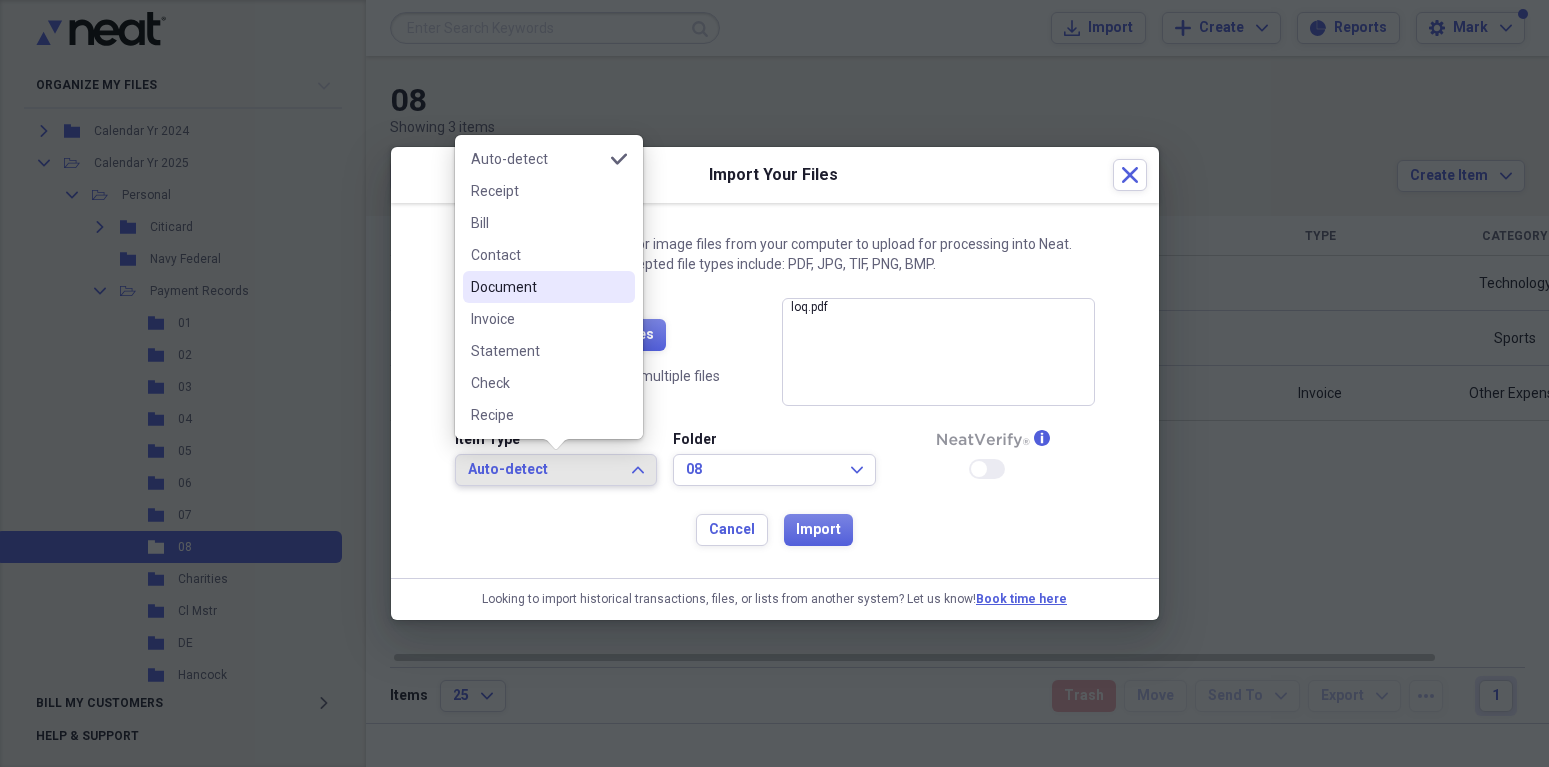 click on "Document" at bounding box center (537, 287) 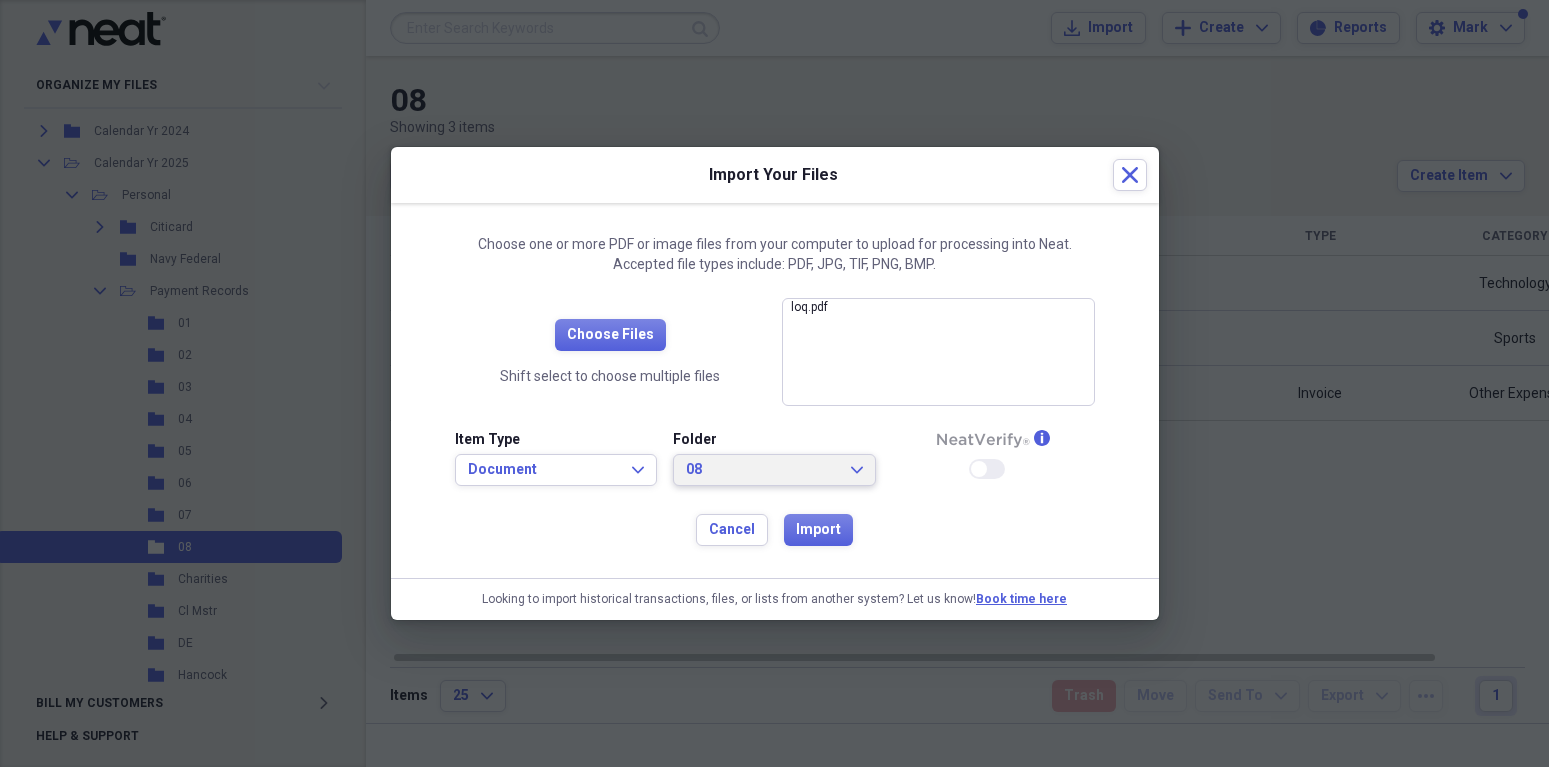 click on "Expand" 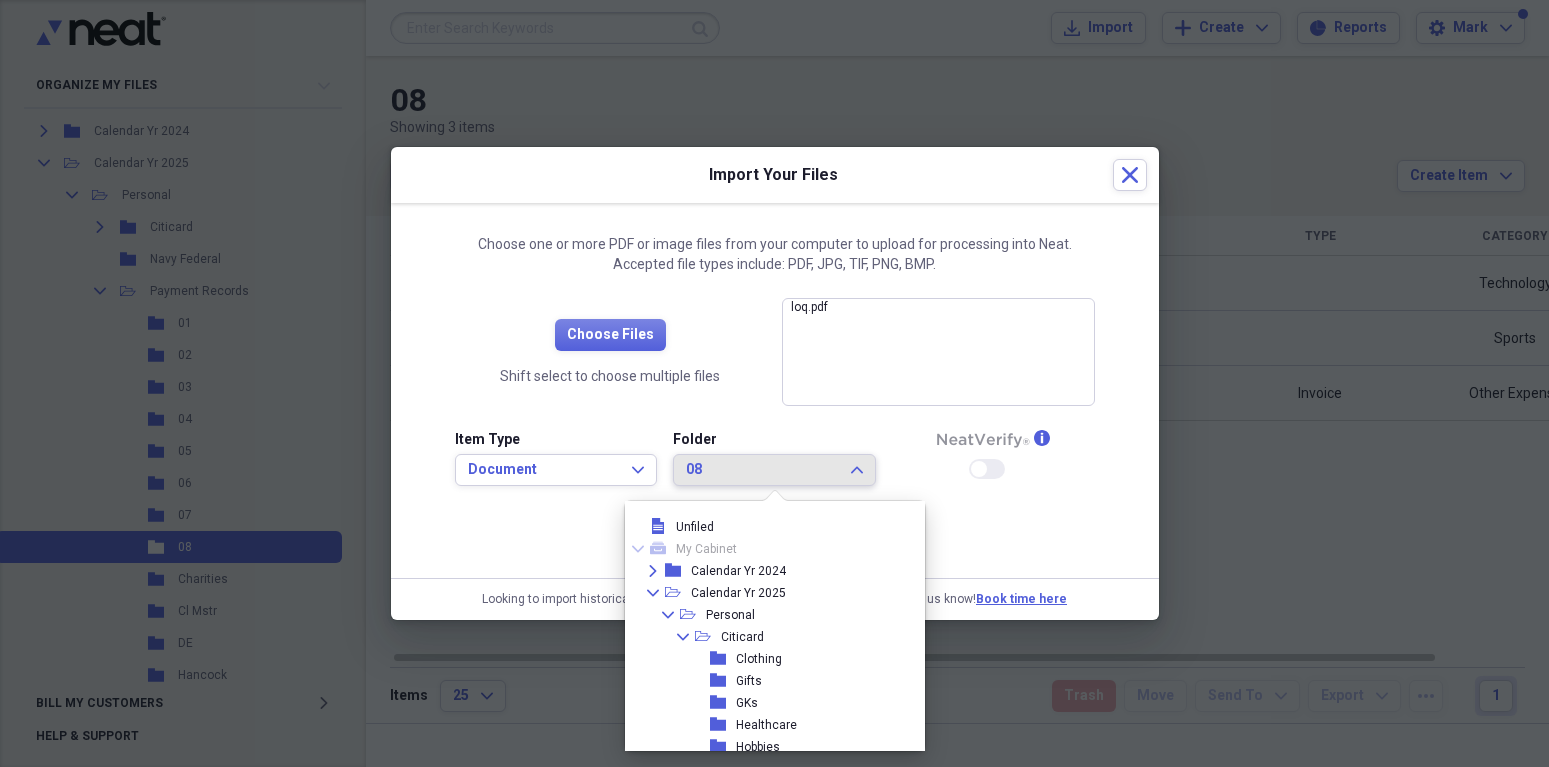 scroll, scrollTop: 385, scrollLeft: 0, axis: vertical 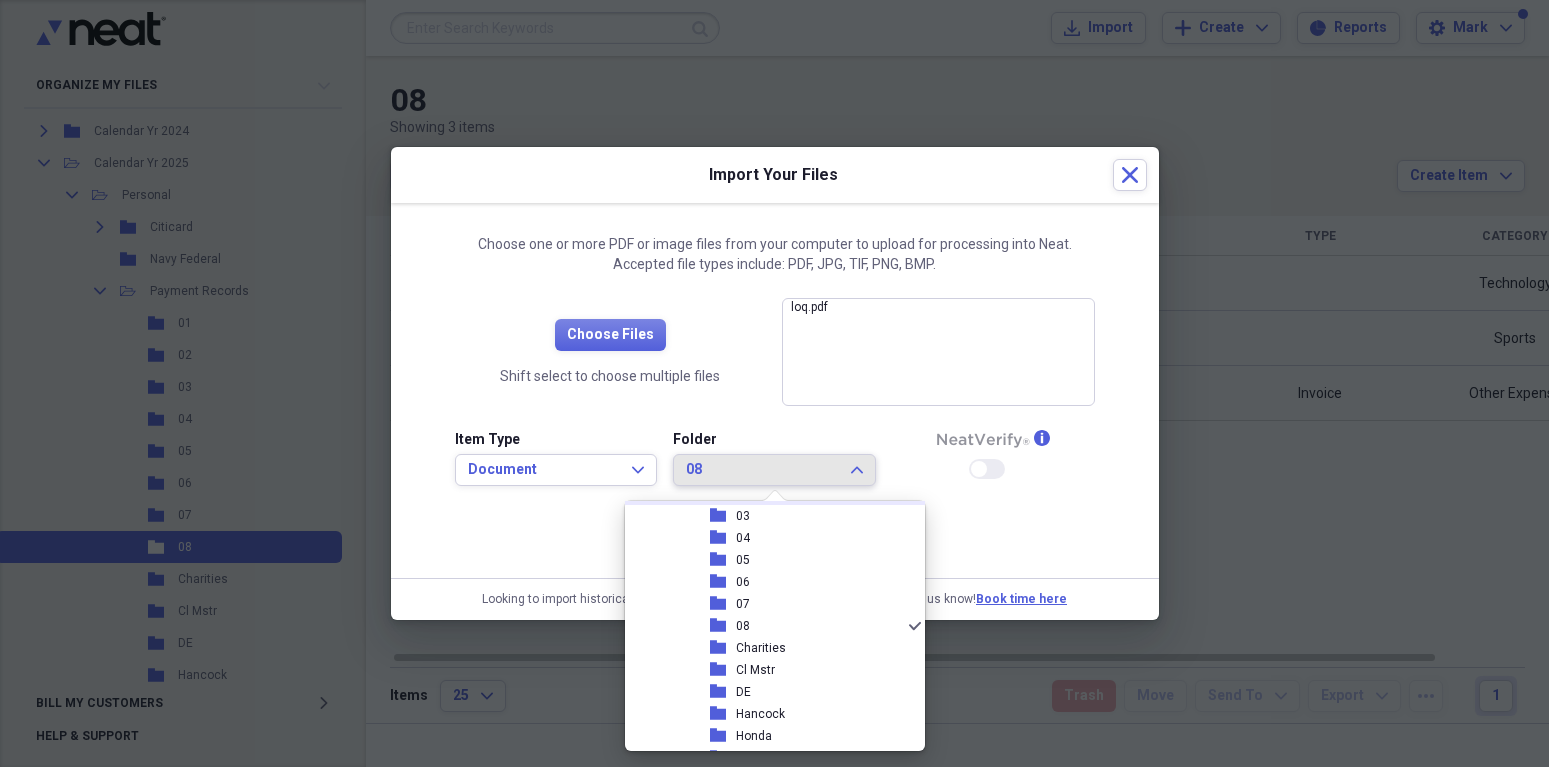 click on "08" at bounding box center (762, 470) 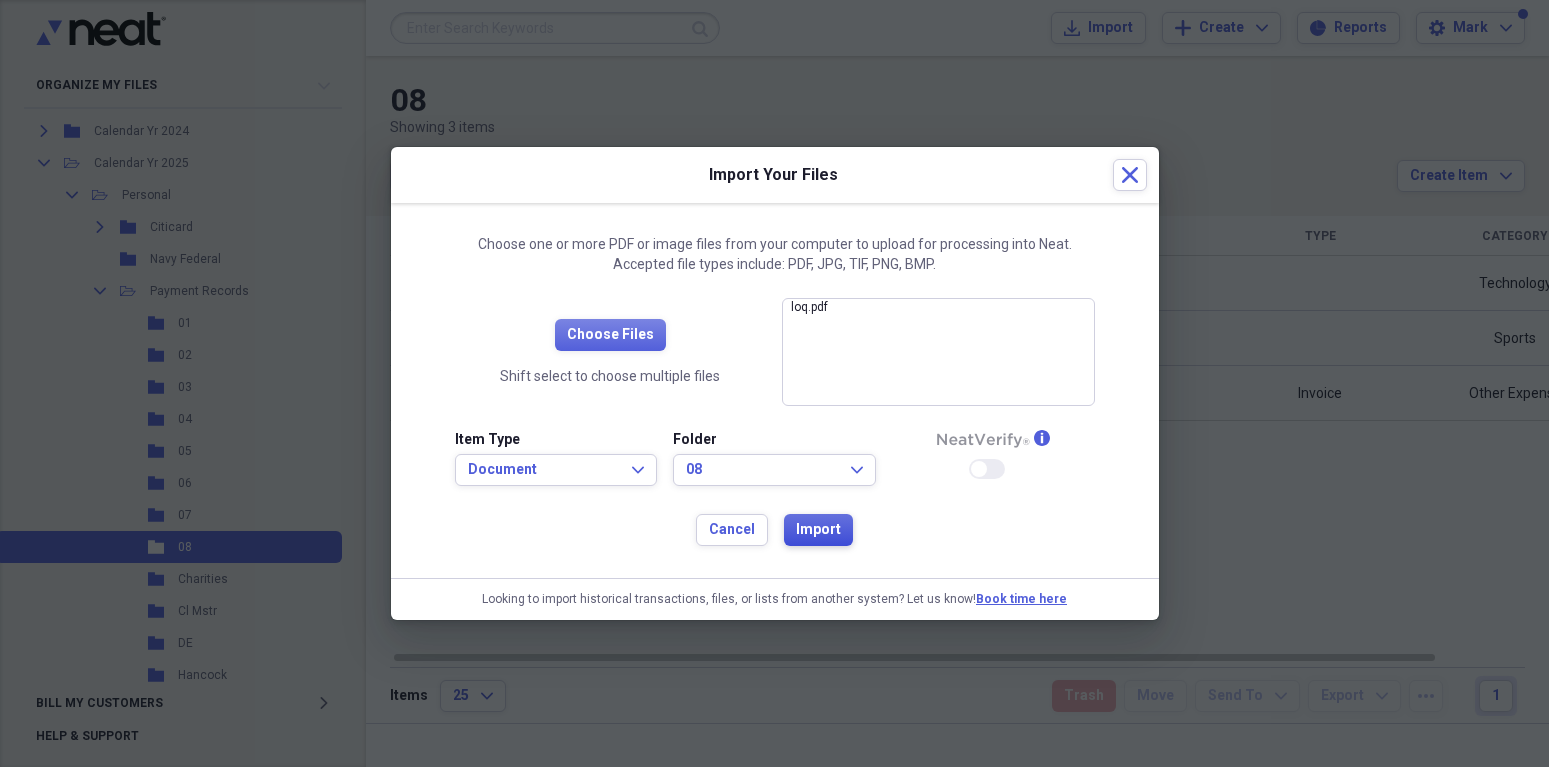 click on "Import" at bounding box center (818, 530) 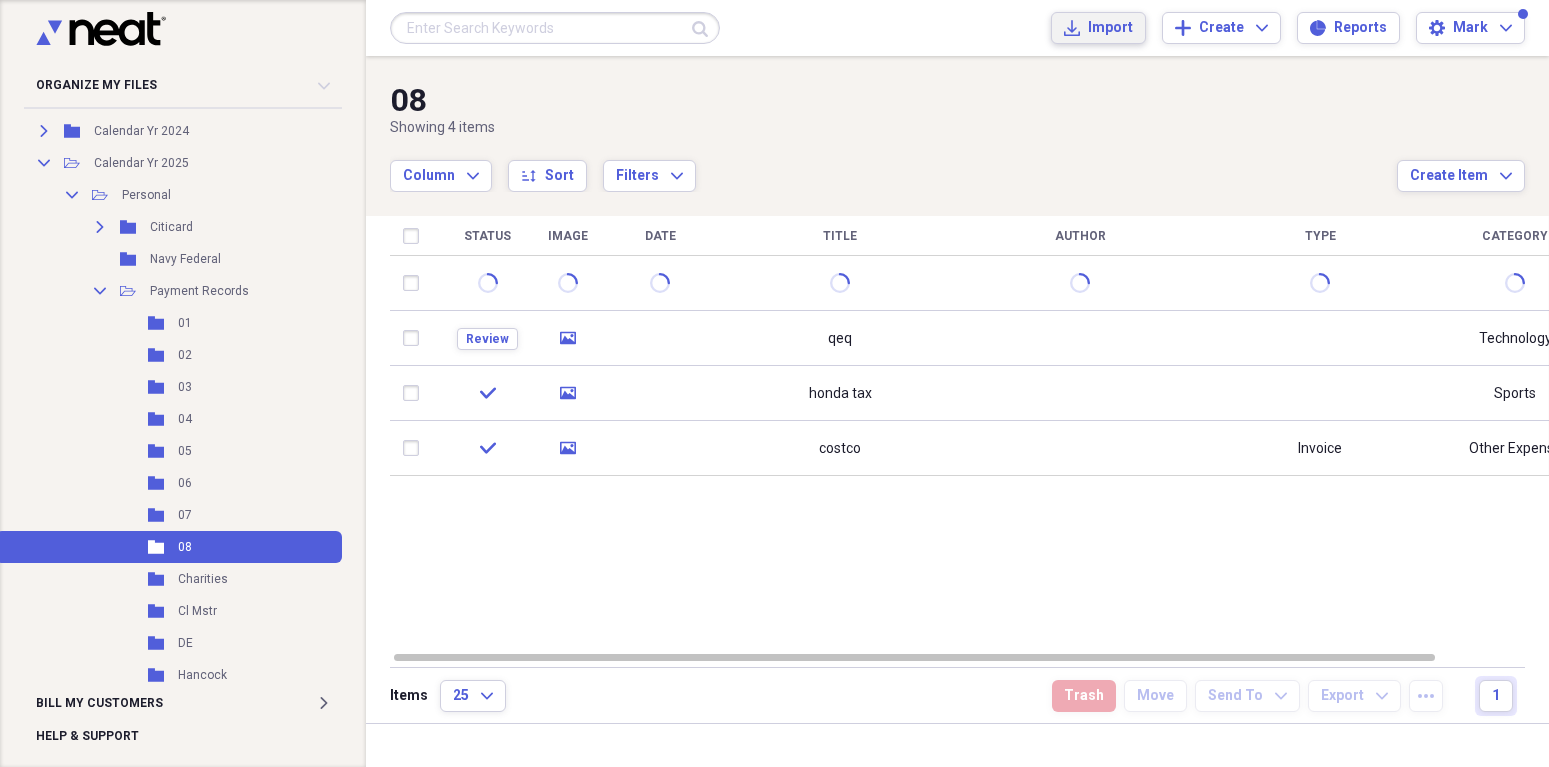 click on "Import" at bounding box center [1110, 28] 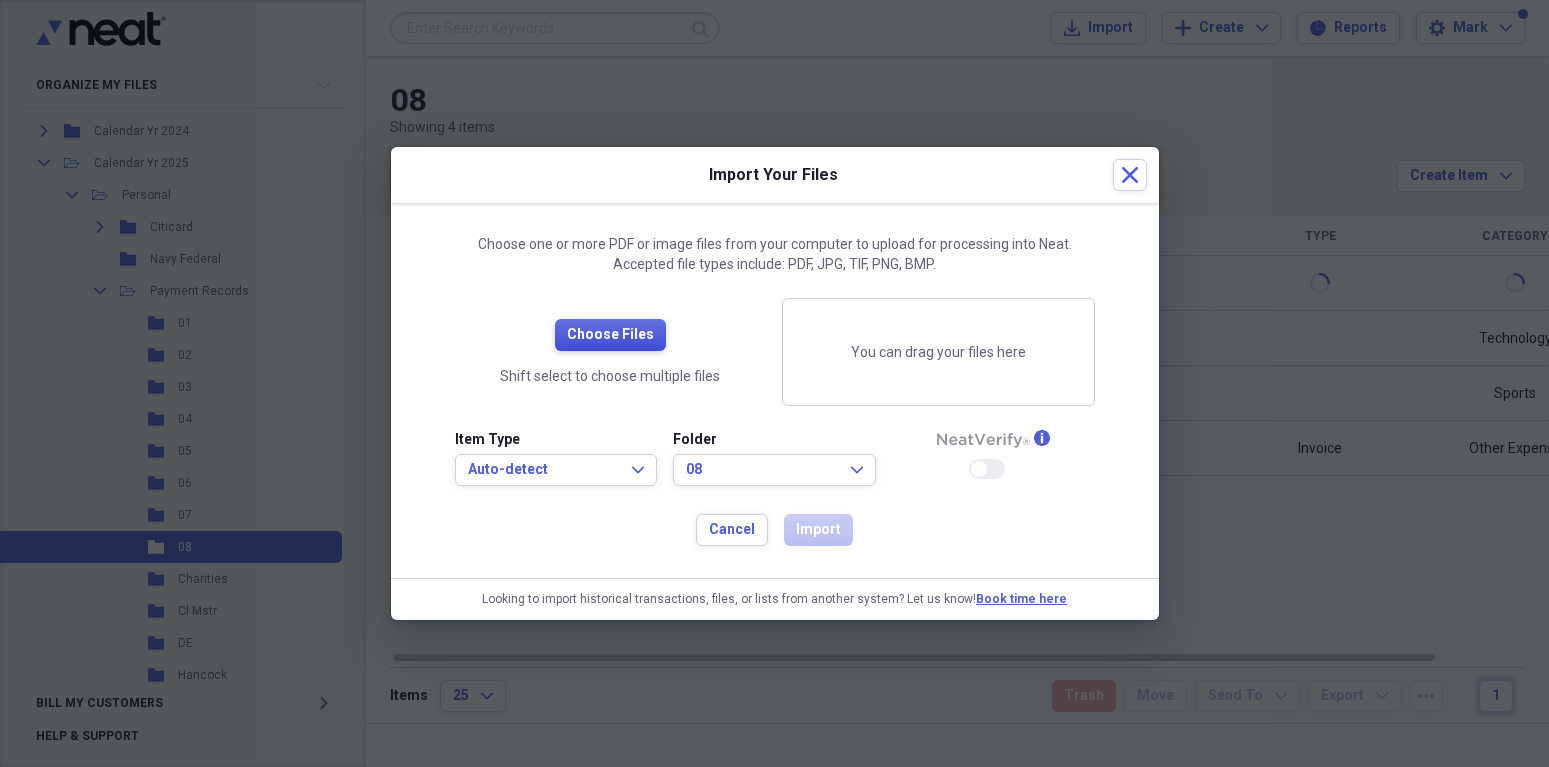 click on "Choose Files" at bounding box center [610, 335] 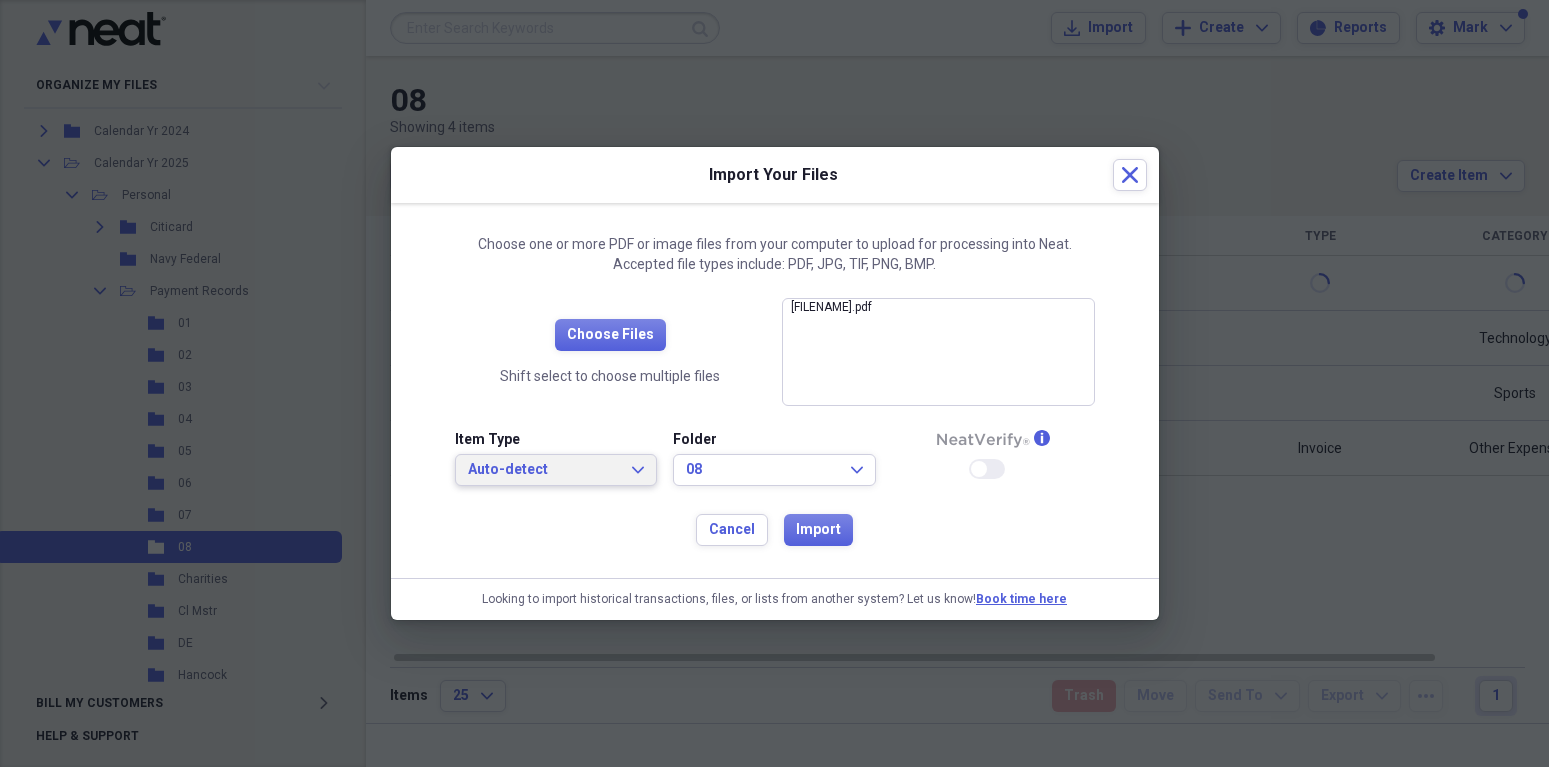 click 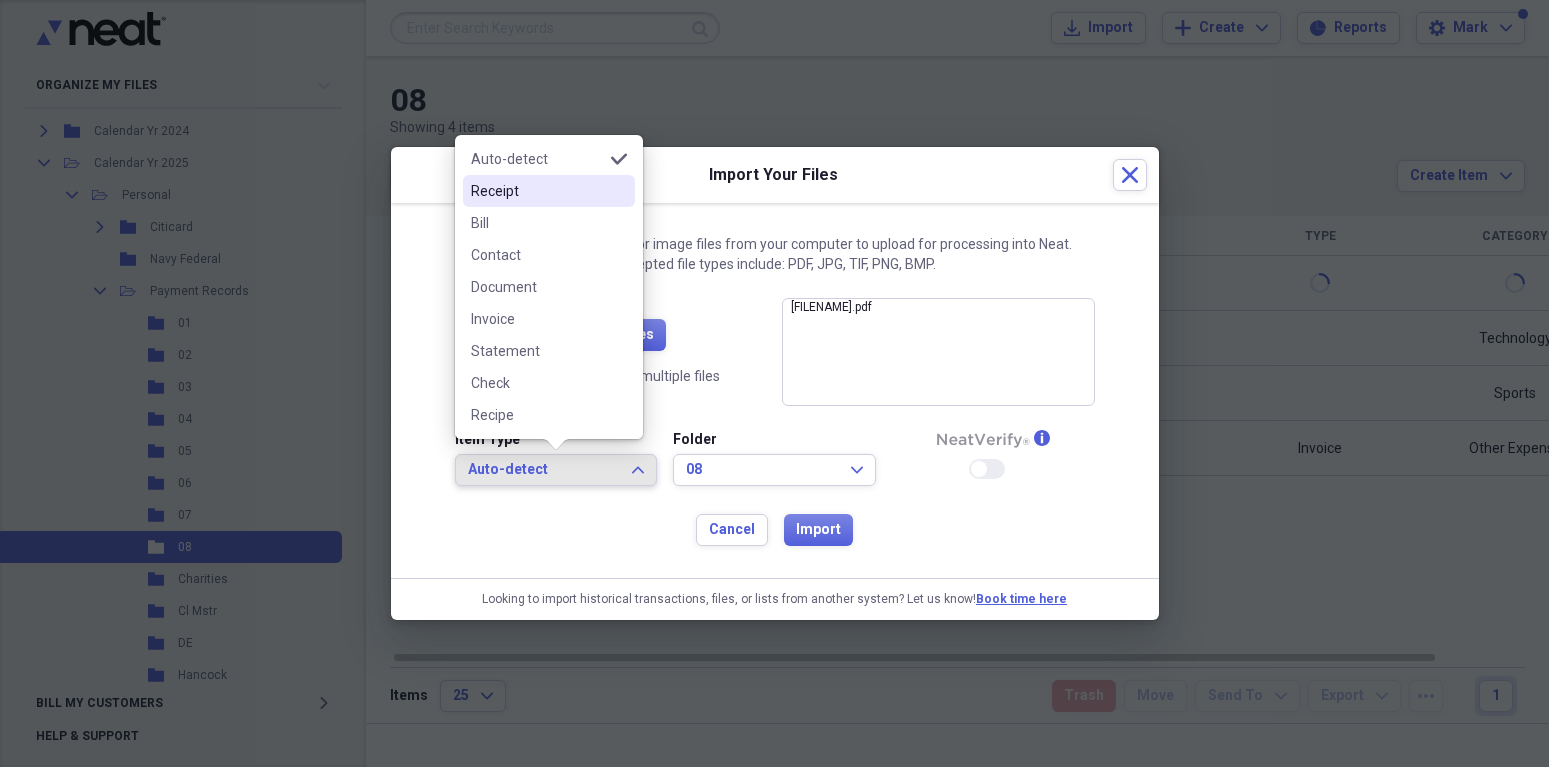 drag, startPoint x: 490, startPoint y: 188, endPoint x: 795, endPoint y: 335, distance: 338.57645 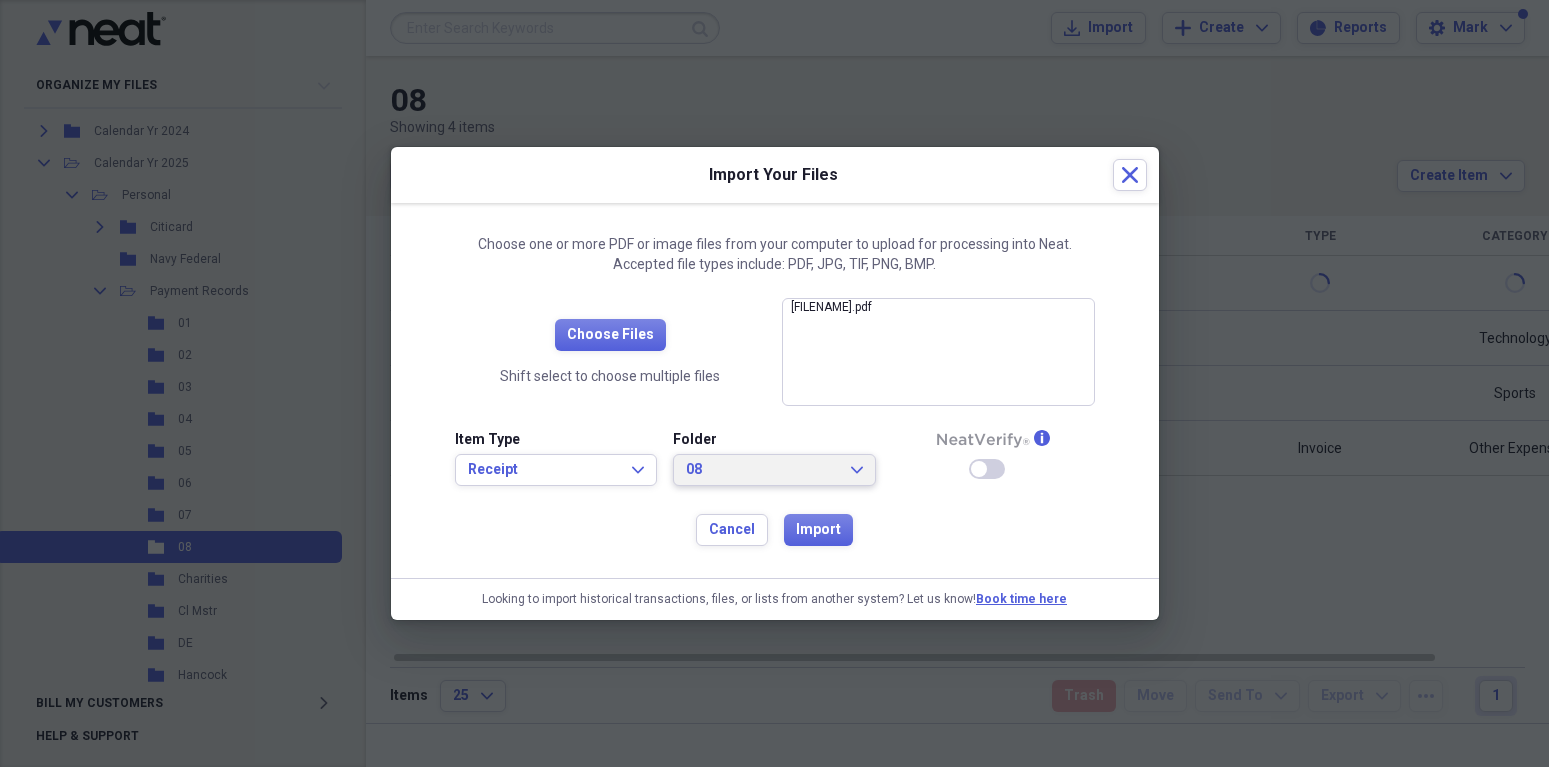 click on "Expand" 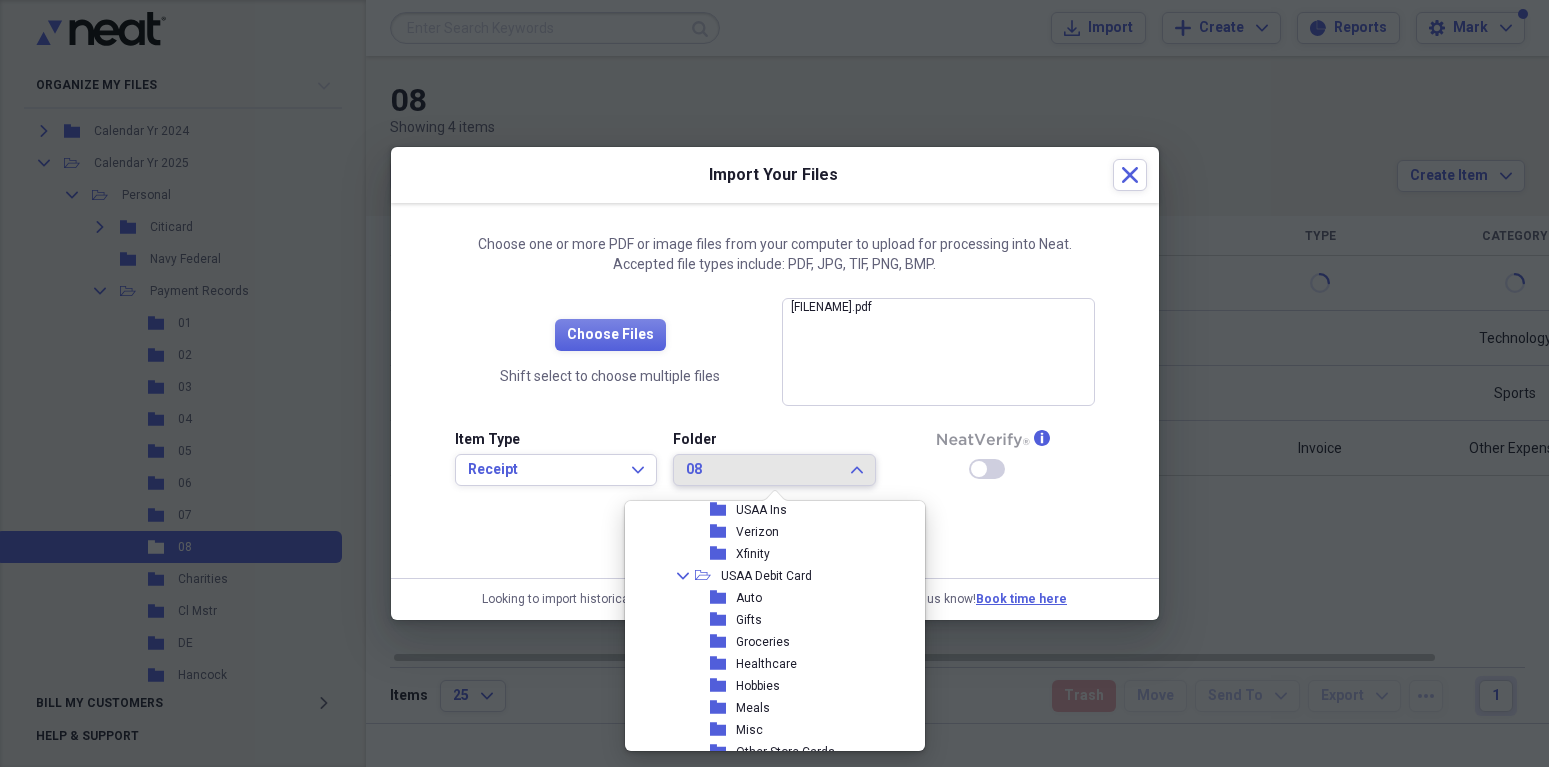 scroll, scrollTop: 832, scrollLeft: 0, axis: vertical 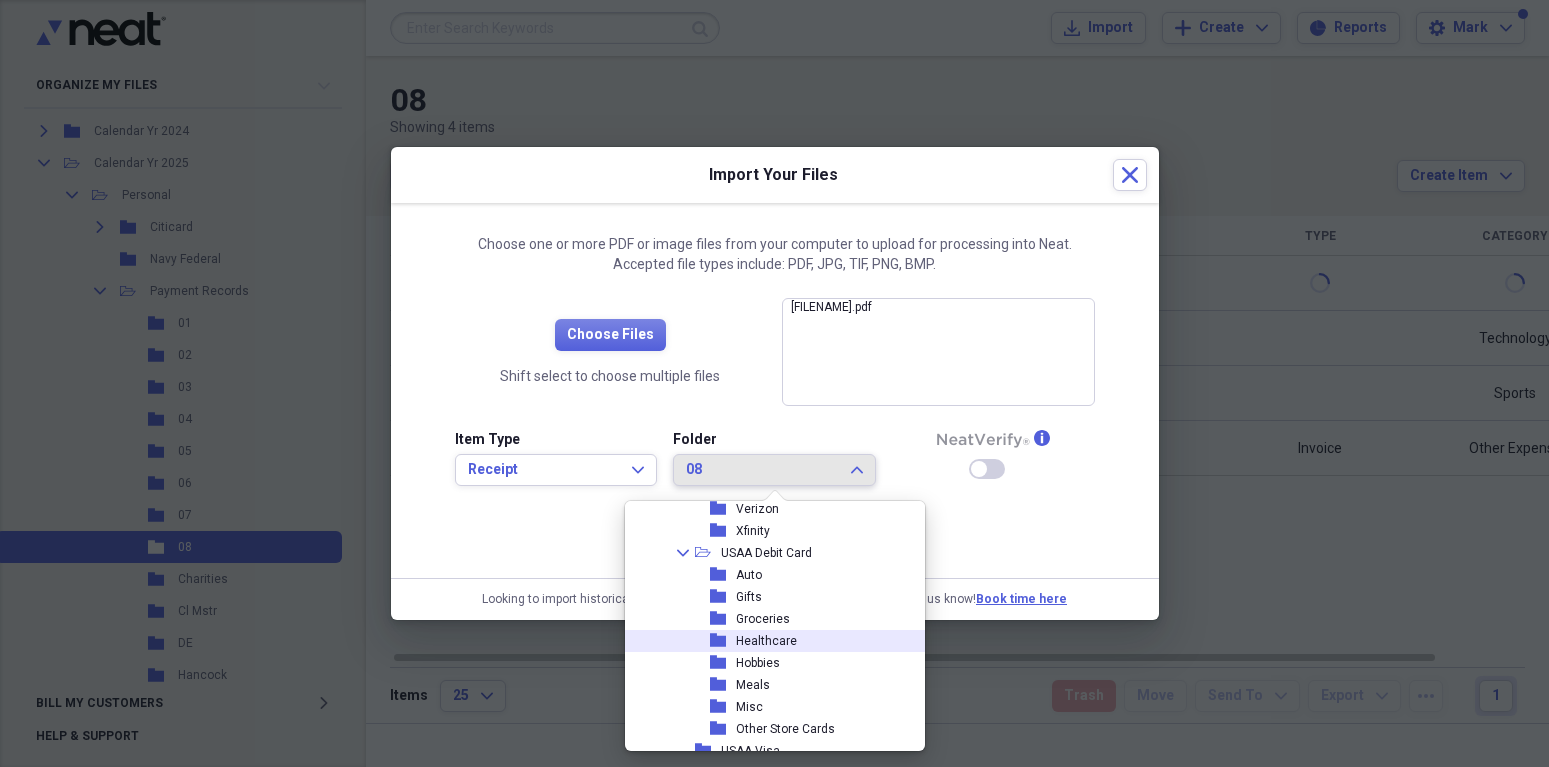 click on "Healthcare" at bounding box center [766, 641] 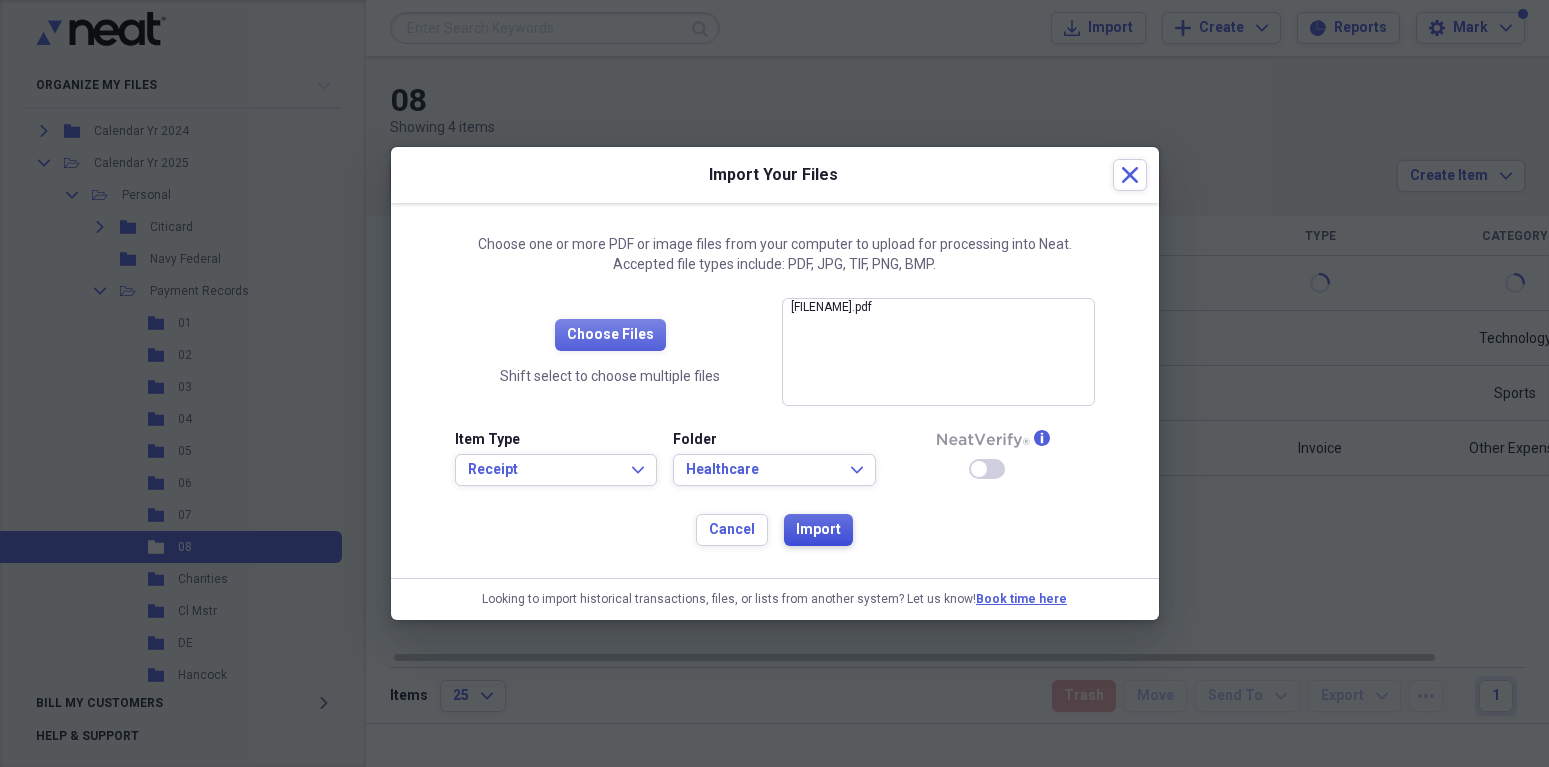 click on "Import" at bounding box center (818, 530) 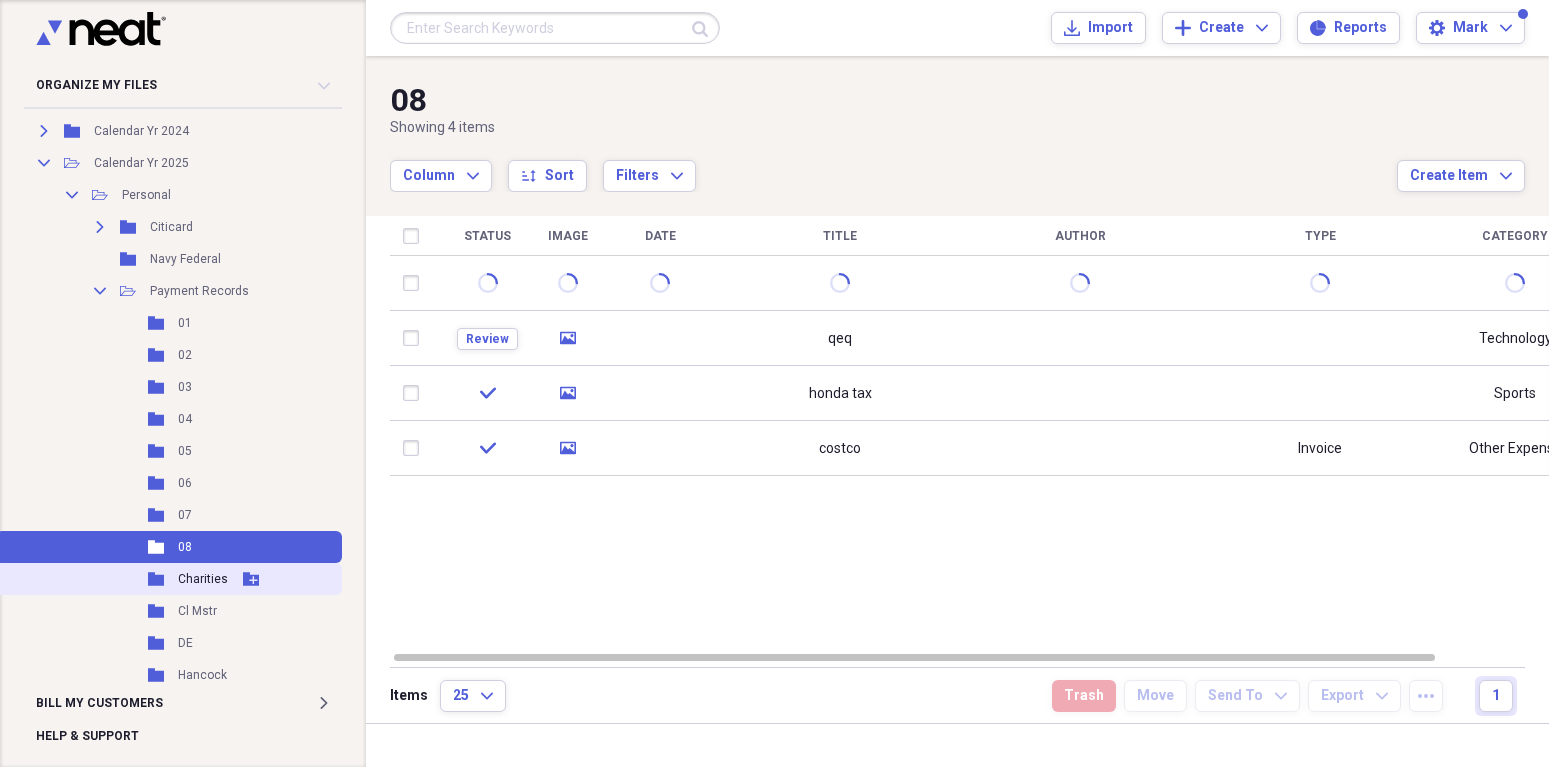 click on "Folder Charities Add Folder" at bounding box center (169, 579) 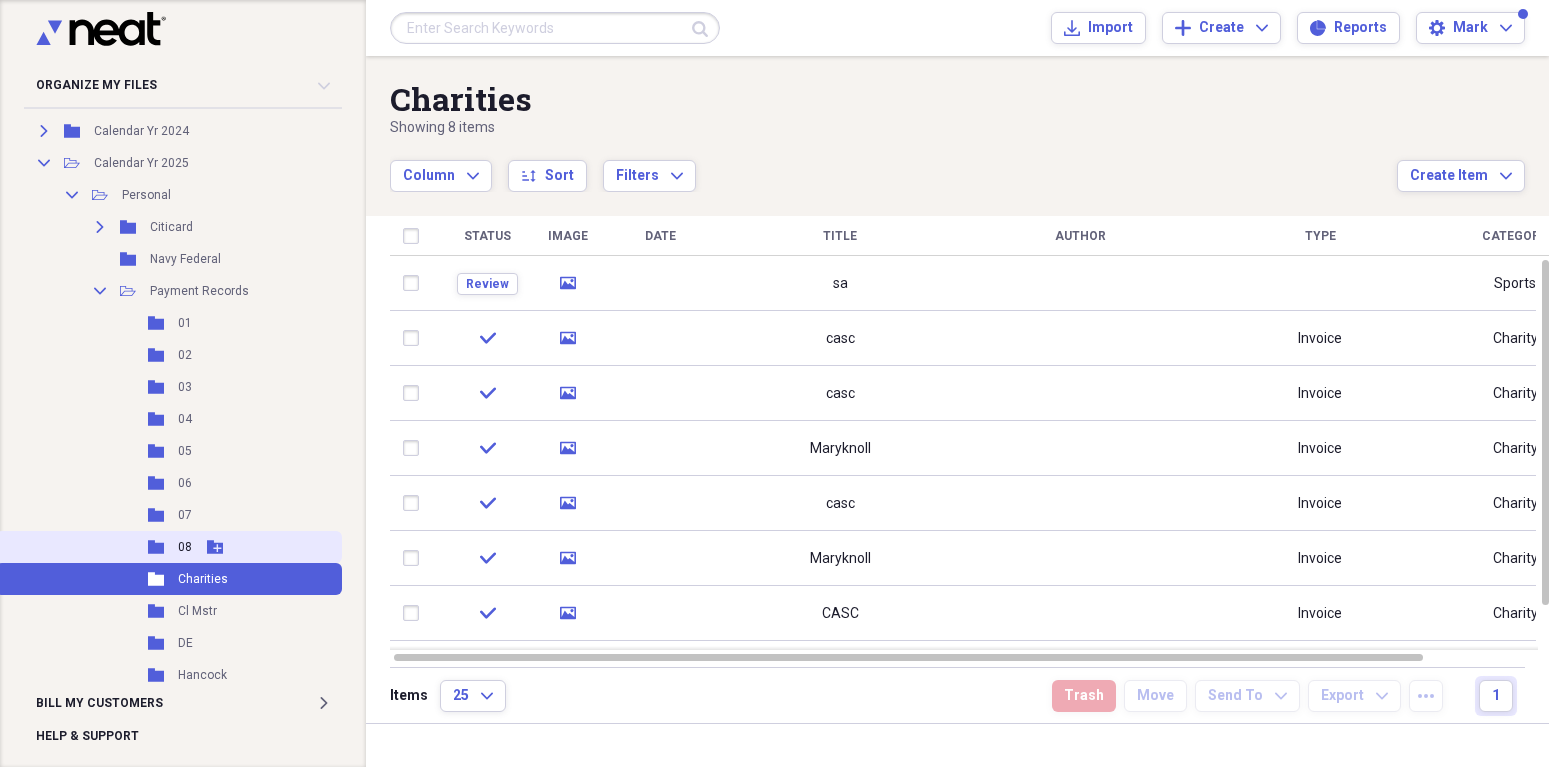 click on "08" at bounding box center [185, 547] 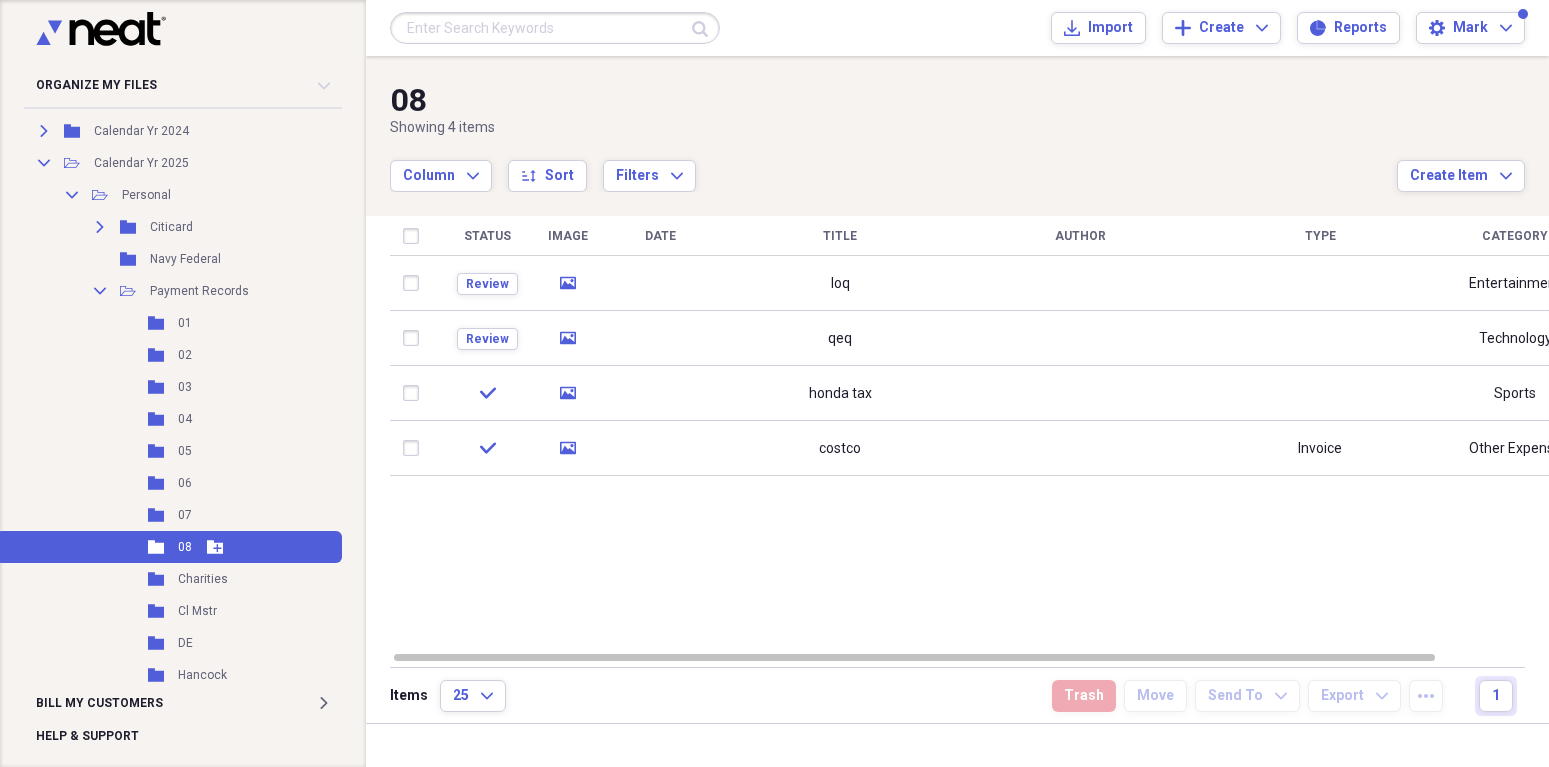 click on "Folder 08 Add Folder" at bounding box center [169, 547] 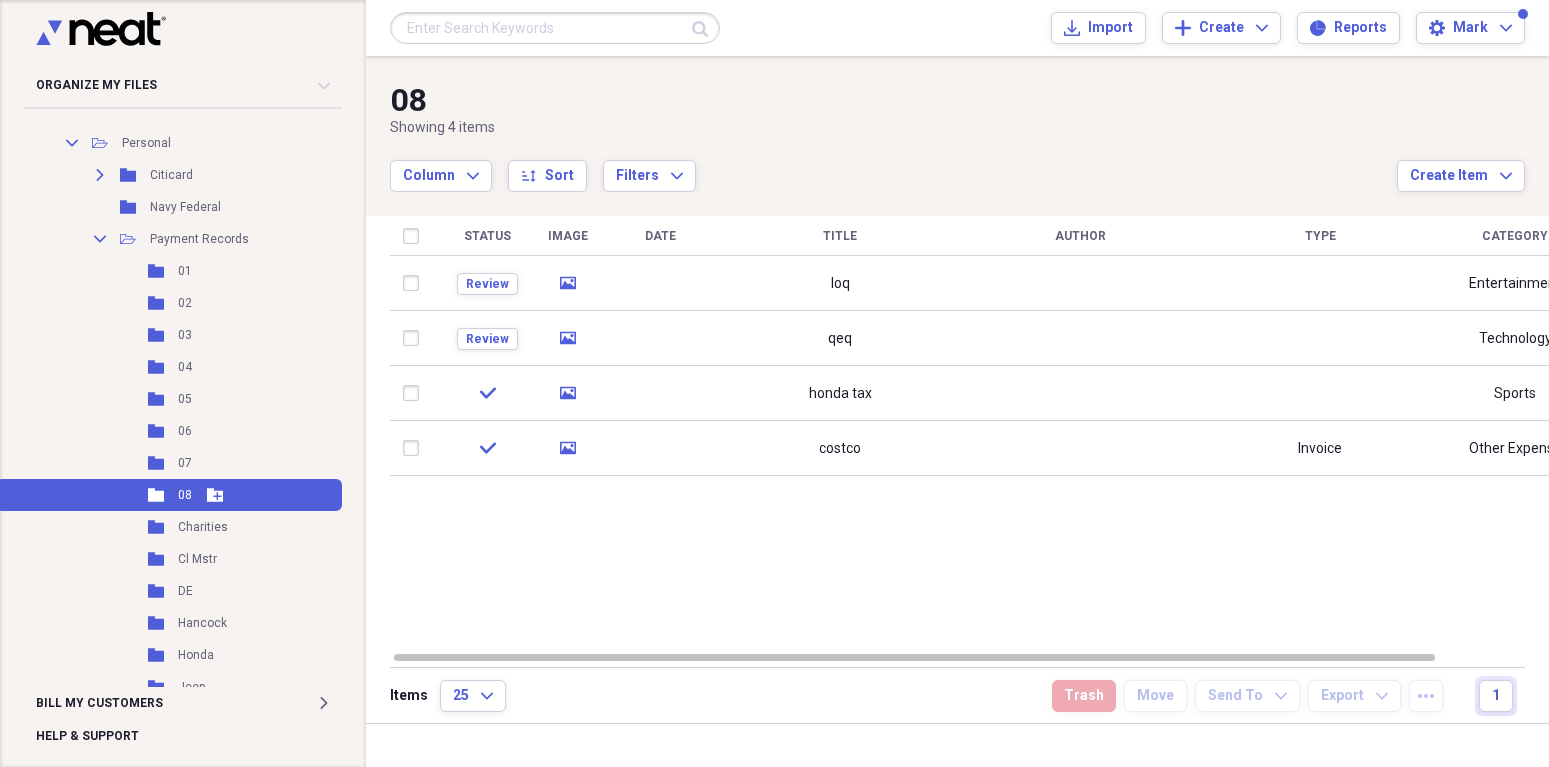 scroll, scrollTop: 216, scrollLeft: 0, axis: vertical 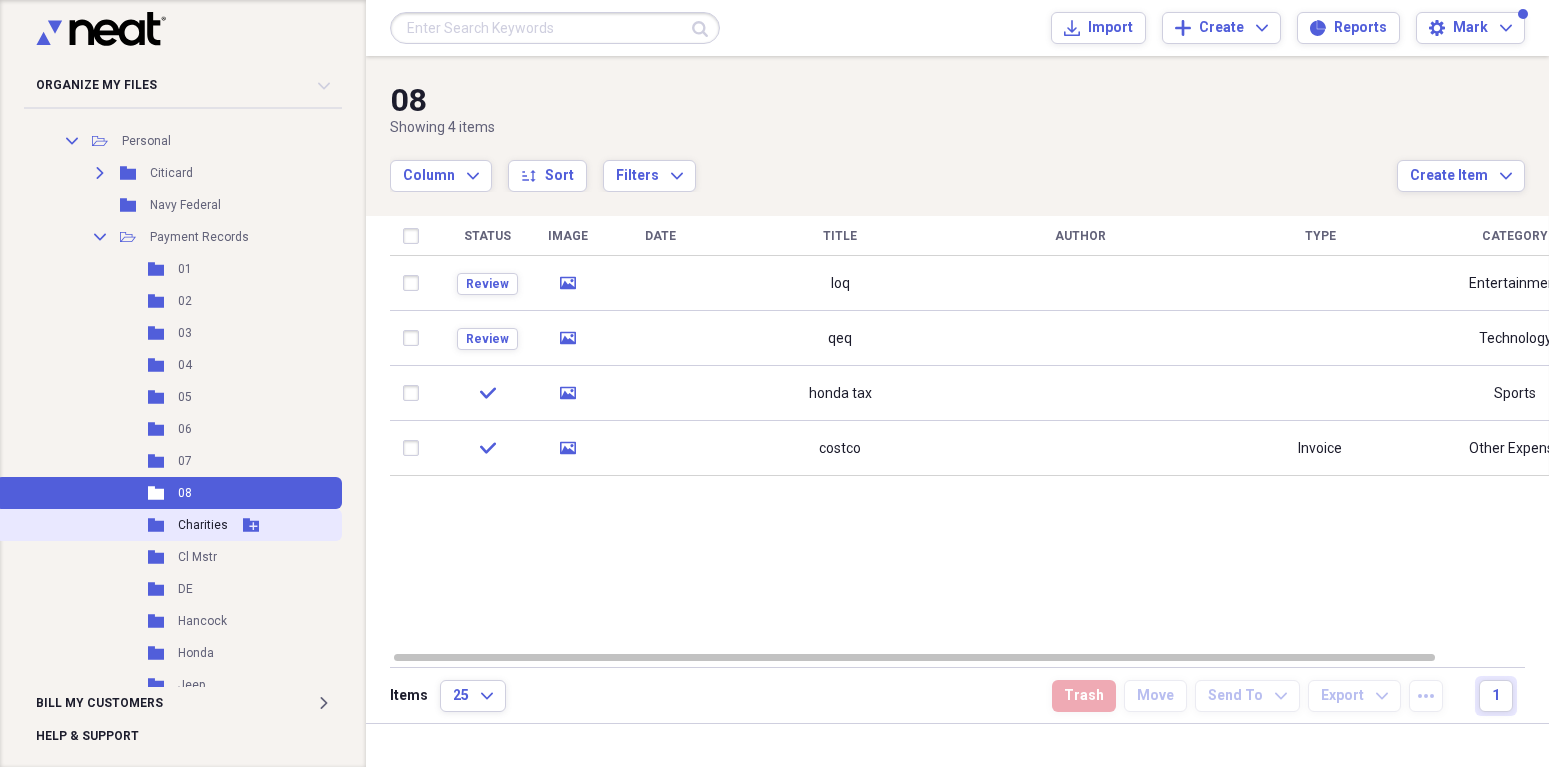 click on "Folder Charities Add Folder" at bounding box center [169, 525] 